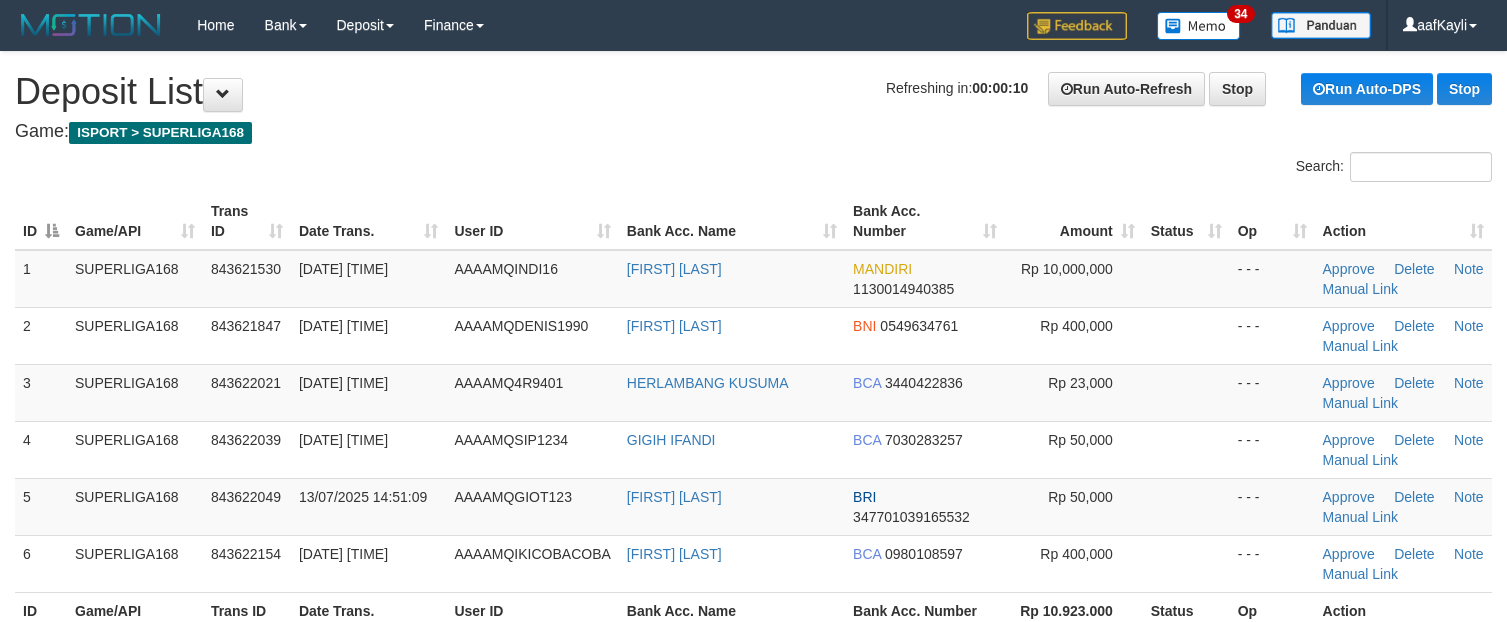 scroll, scrollTop: 0, scrollLeft: 0, axis: both 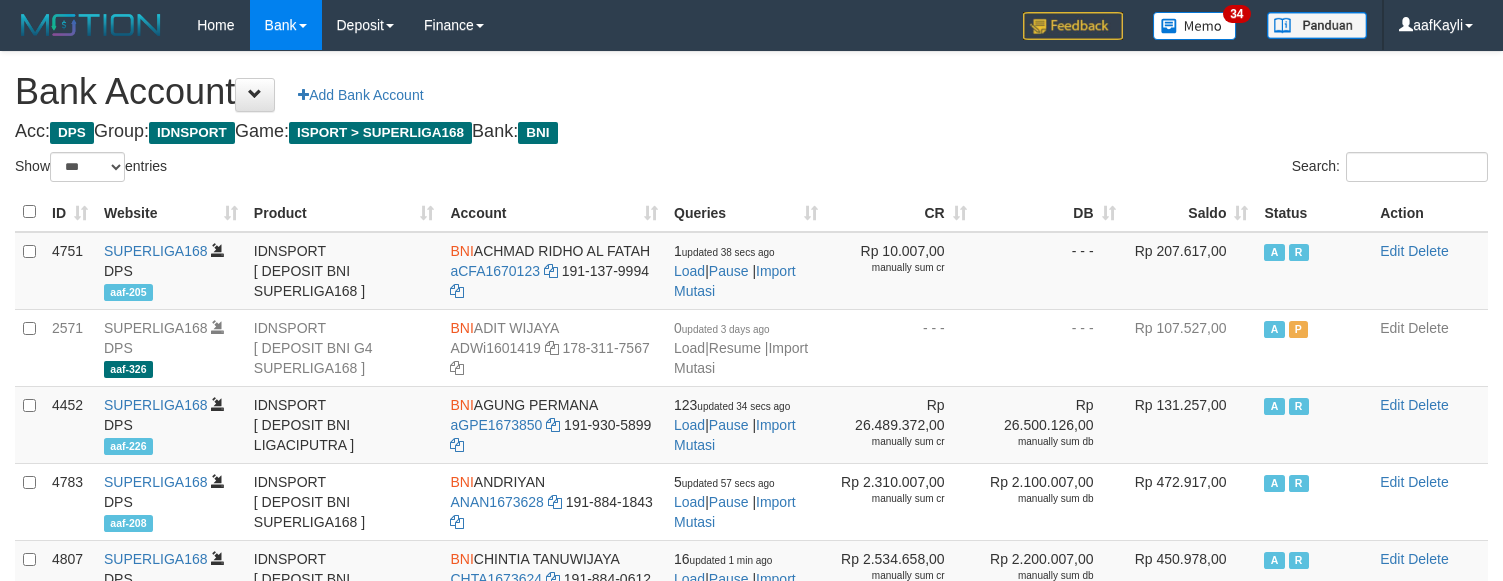 select on "***" 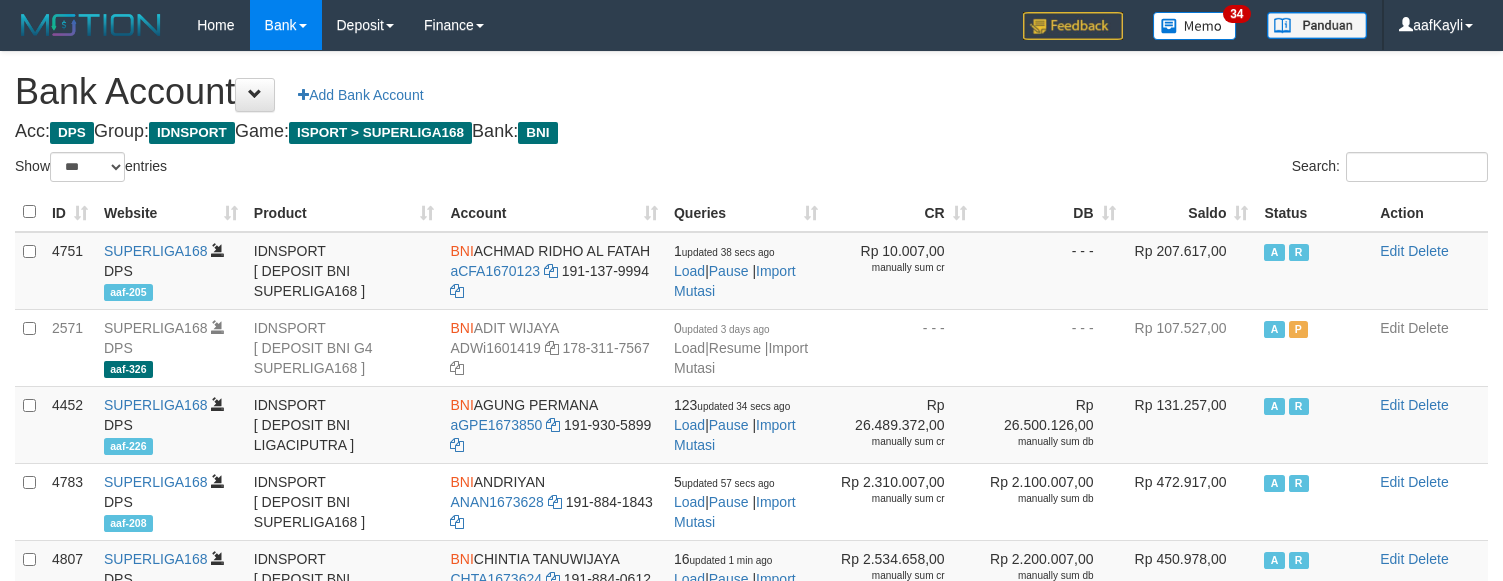 scroll, scrollTop: 0, scrollLeft: 0, axis: both 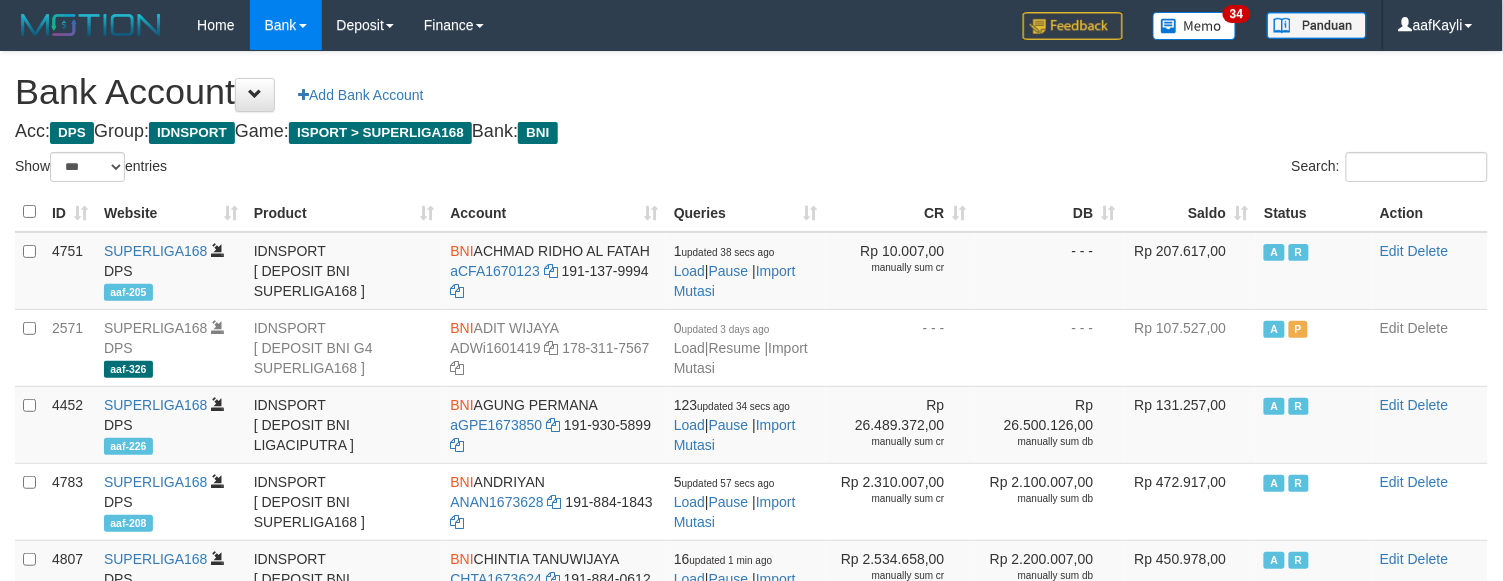 click on "Saldo" at bounding box center (1190, 212) 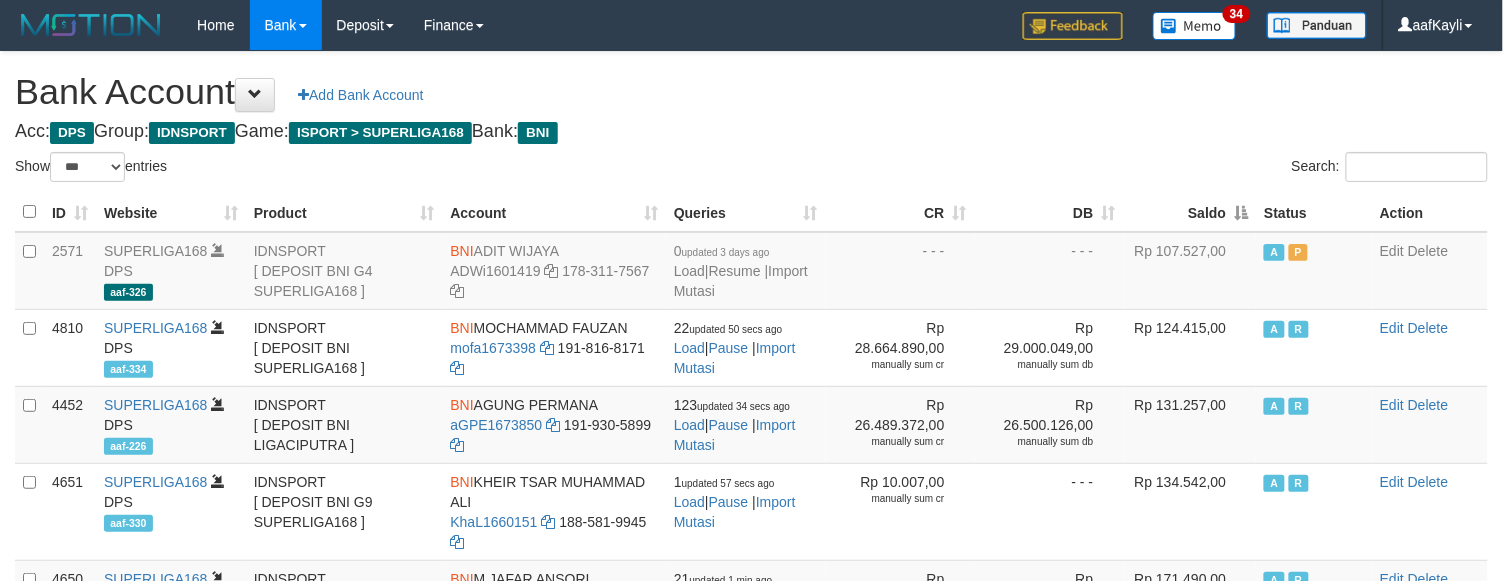 click on "Saldo" at bounding box center (1190, 212) 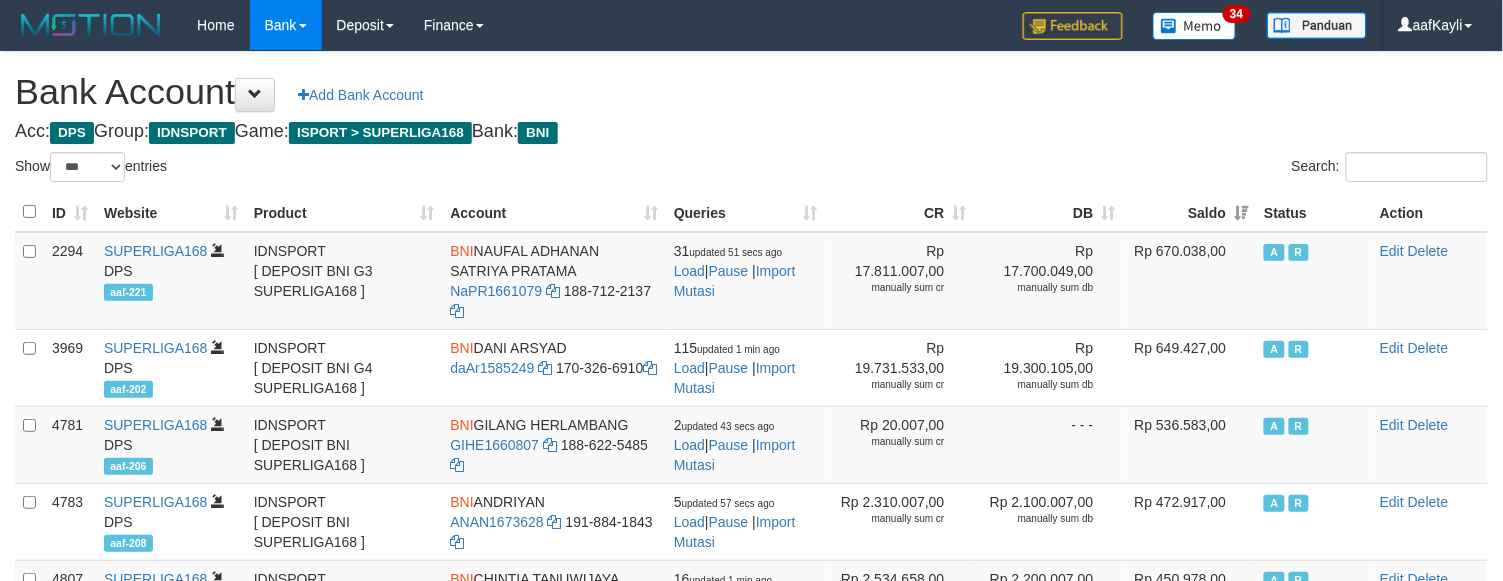 click on "Acc: 										 DPS
Group:   IDNSPORT    		Game:   ISPORT > SUPERLIGA168    		Bank:   BNI" at bounding box center (751, 132) 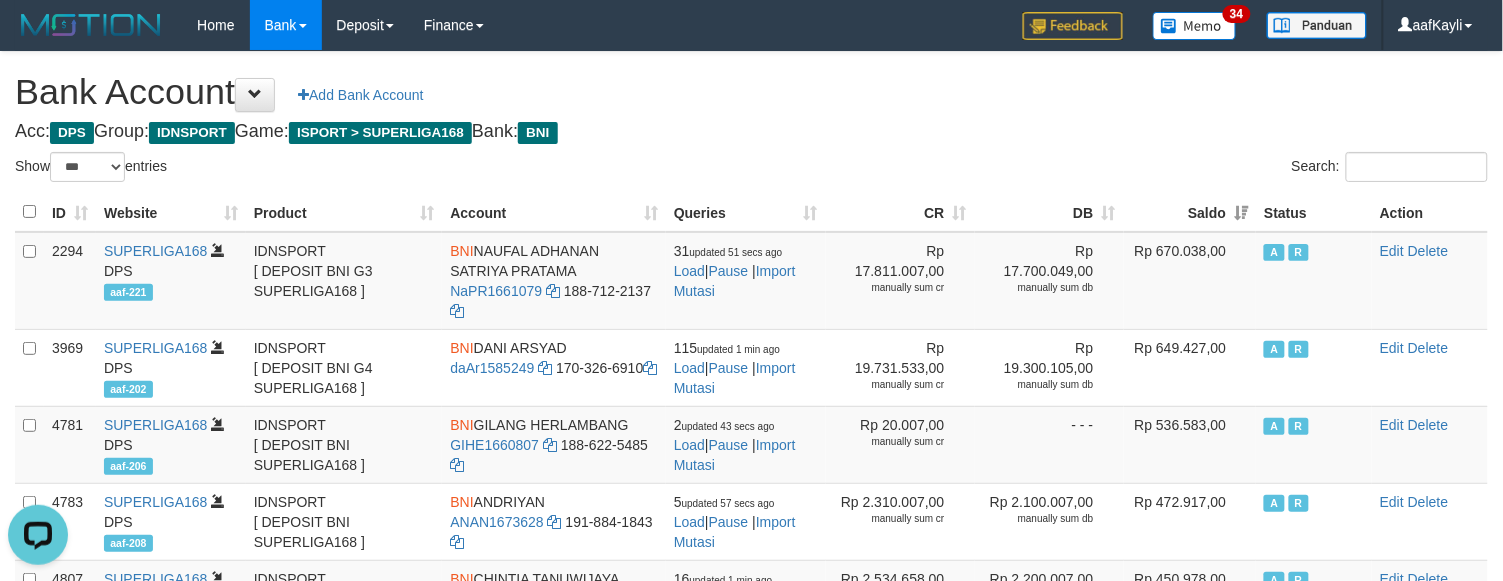 scroll, scrollTop: 0, scrollLeft: 0, axis: both 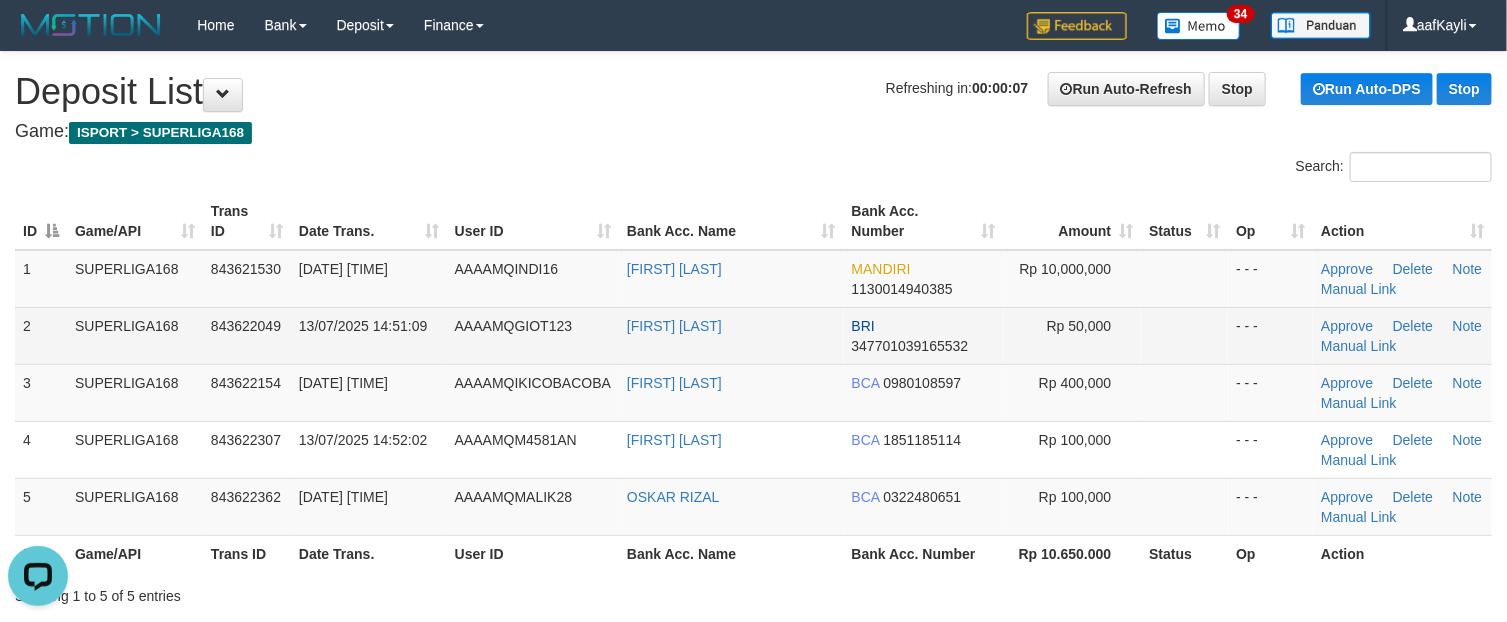 click at bounding box center (1184, 335) 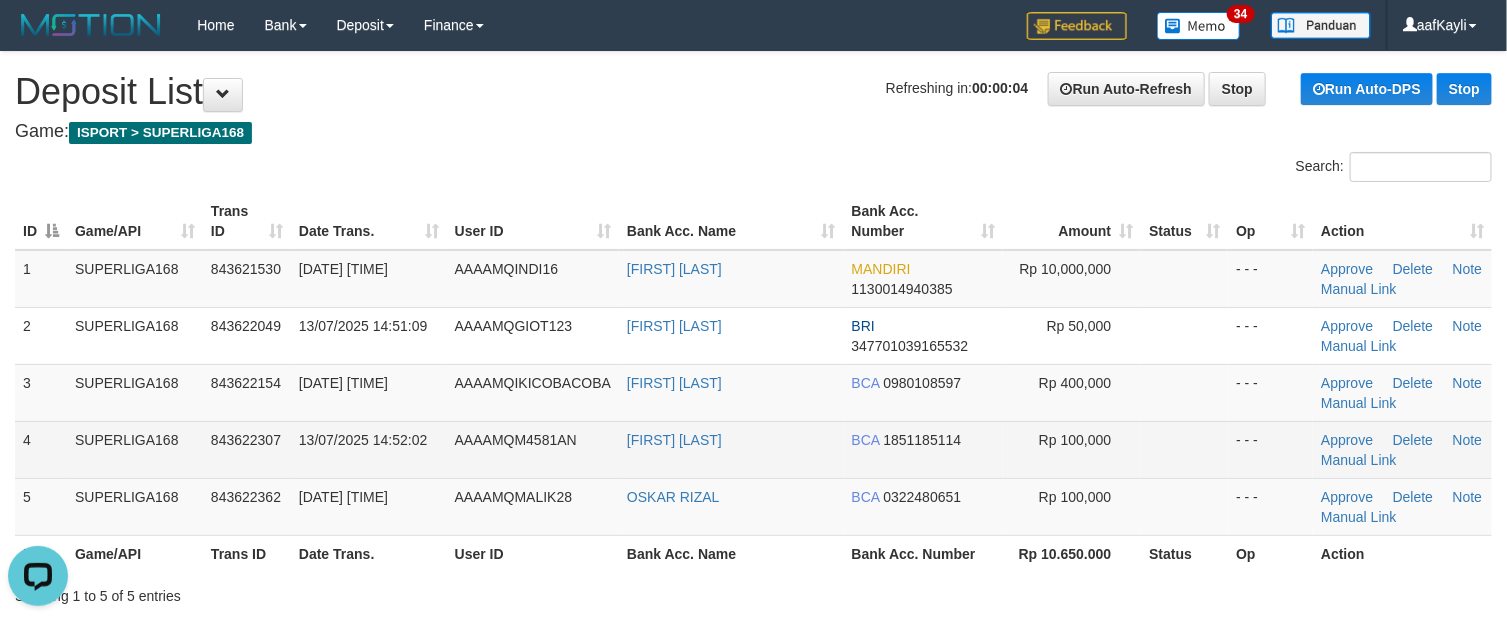 click on "Rp 100,000" at bounding box center (1072, 449) 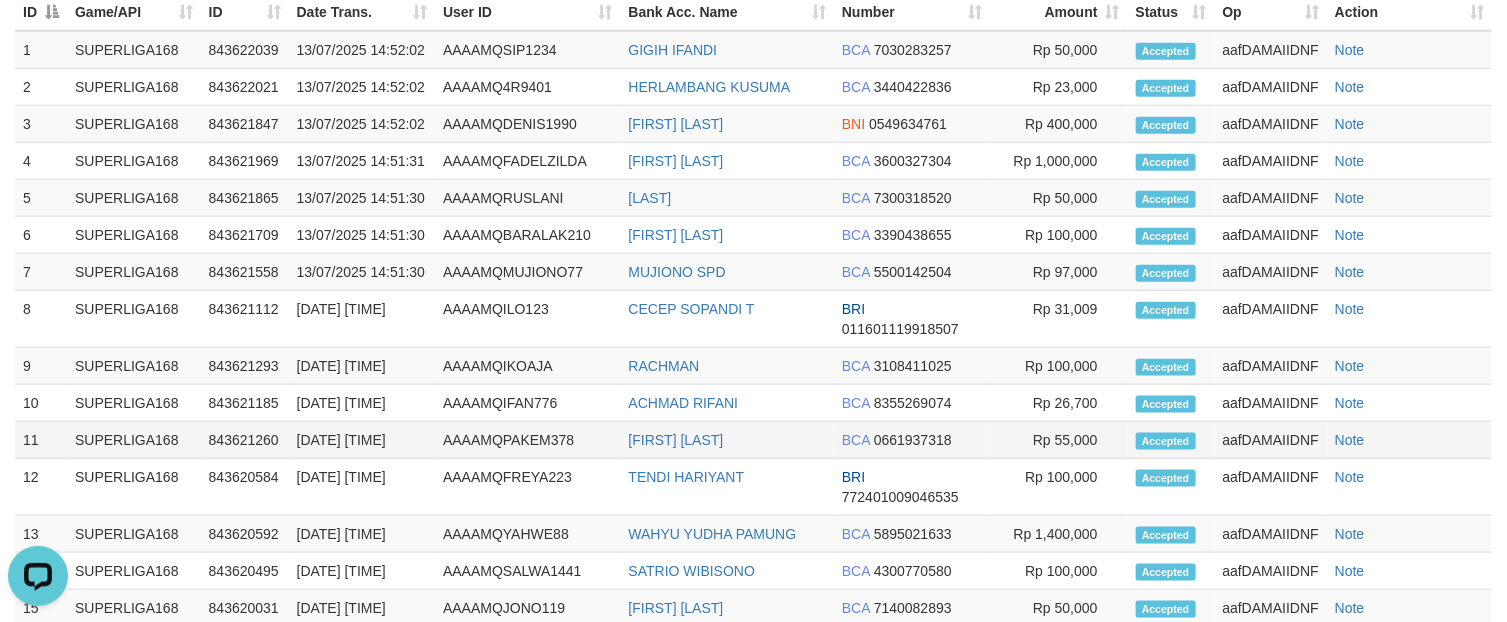 click on "Rp 55,000" at bounding box center (1058, 440) 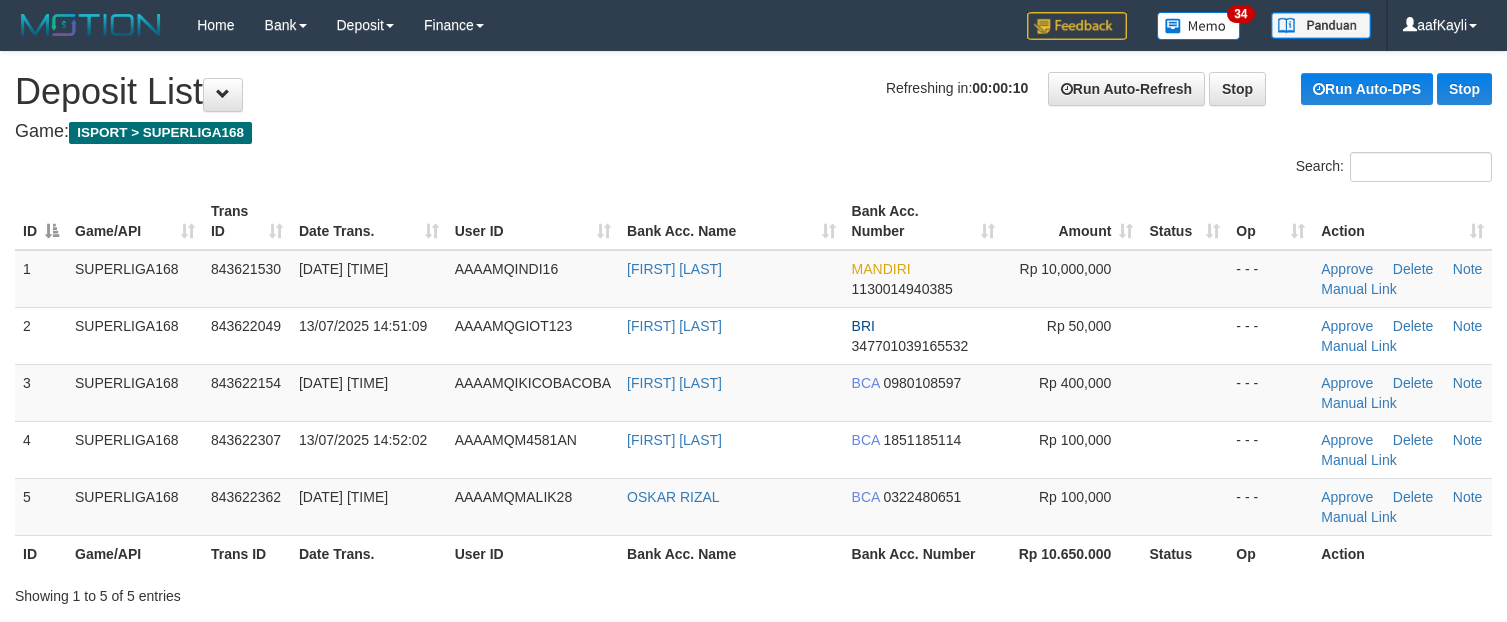 scroll, scrollTop: 0, scrollLeft: 0, axis: both 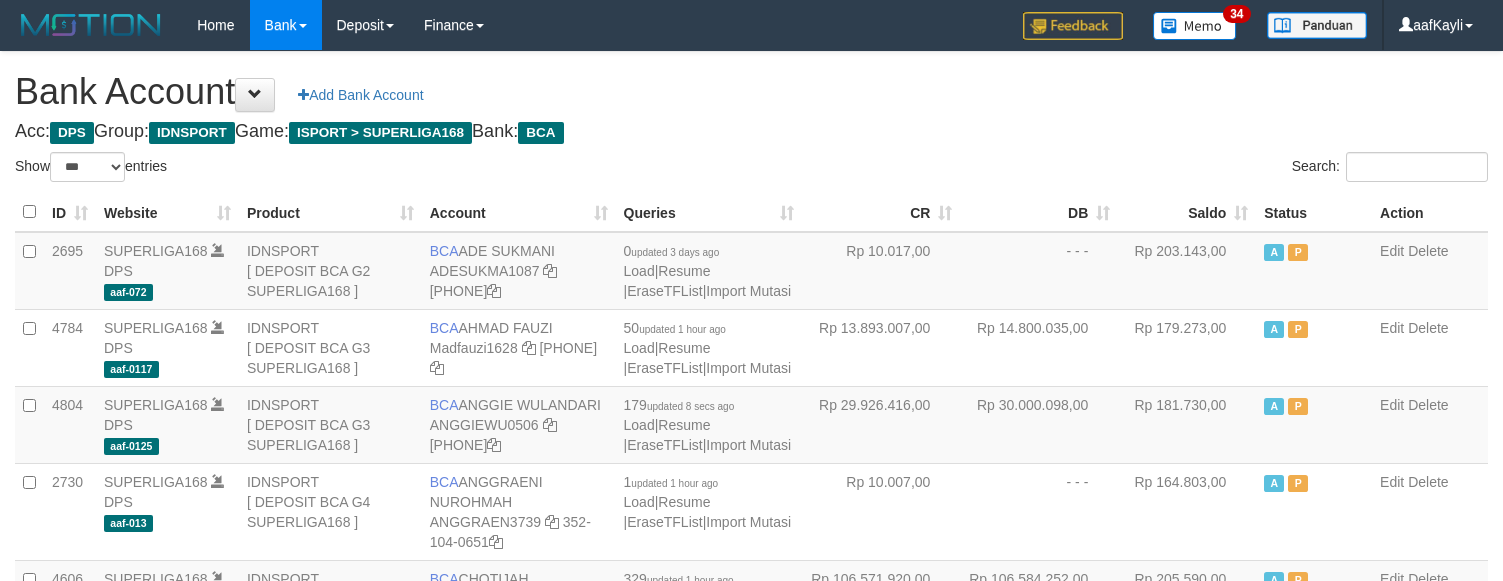 select on "***" 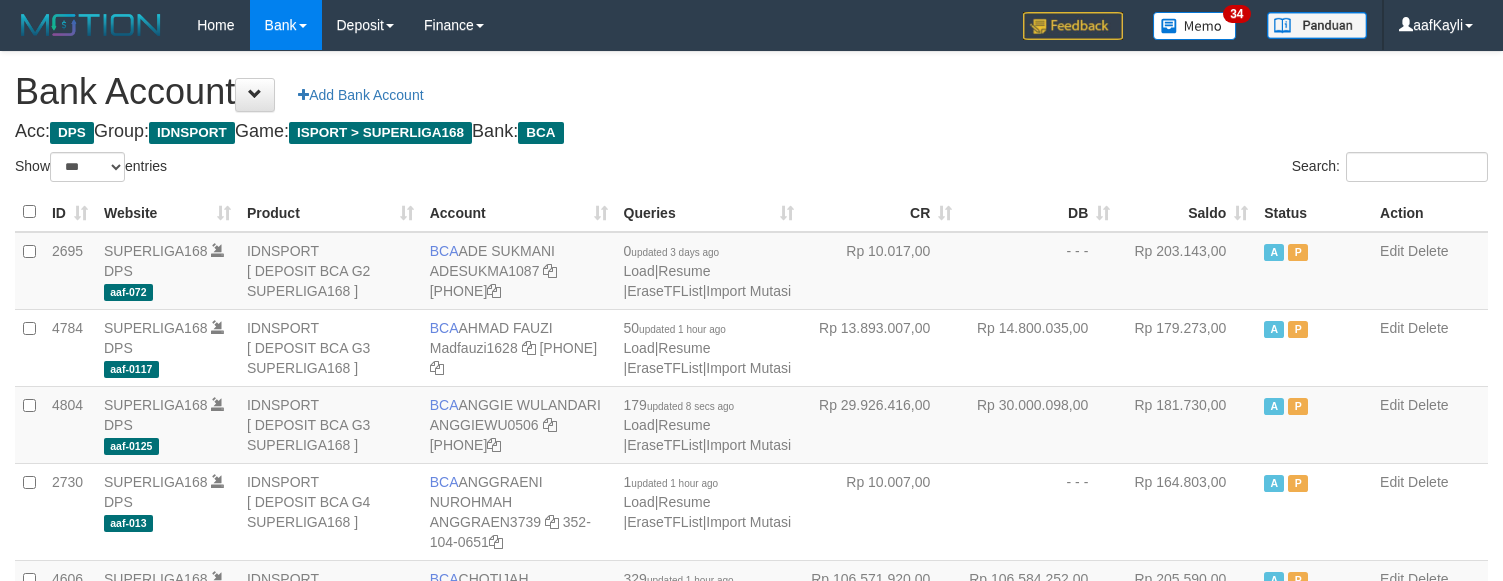 scroll, scrollTop: 0, scrollLeft: 0, axis: both 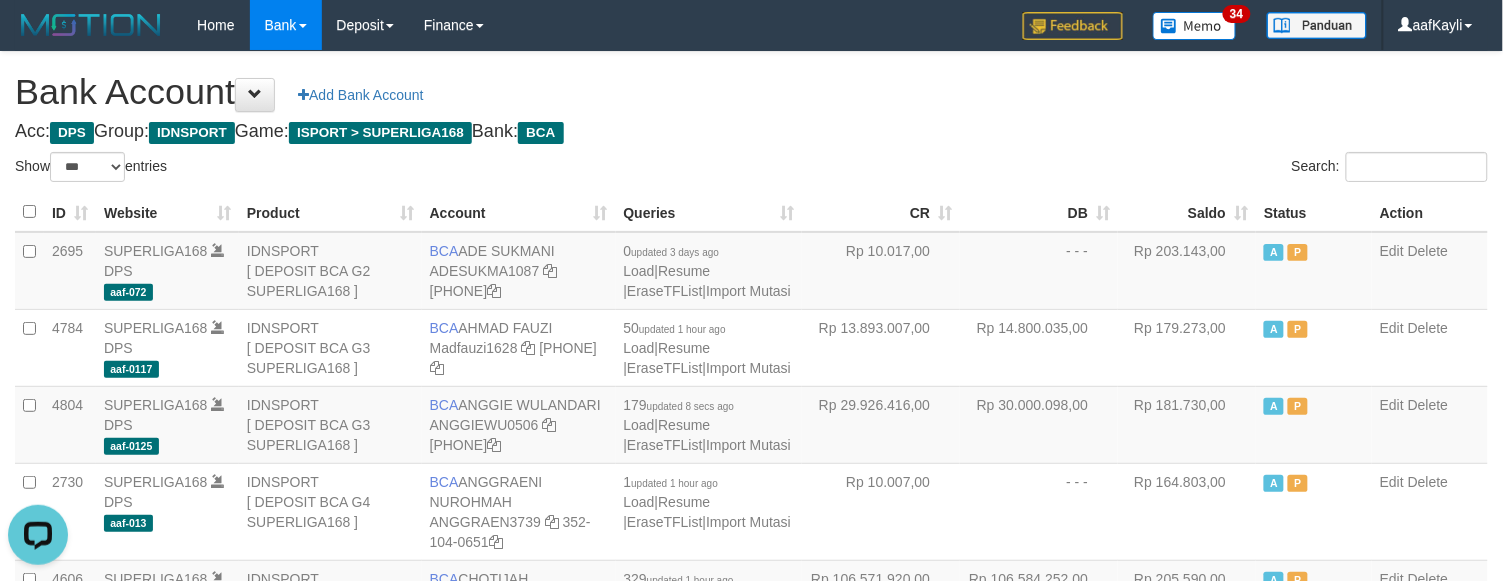 click on "Saldo" at bounding box center (1187, 212) 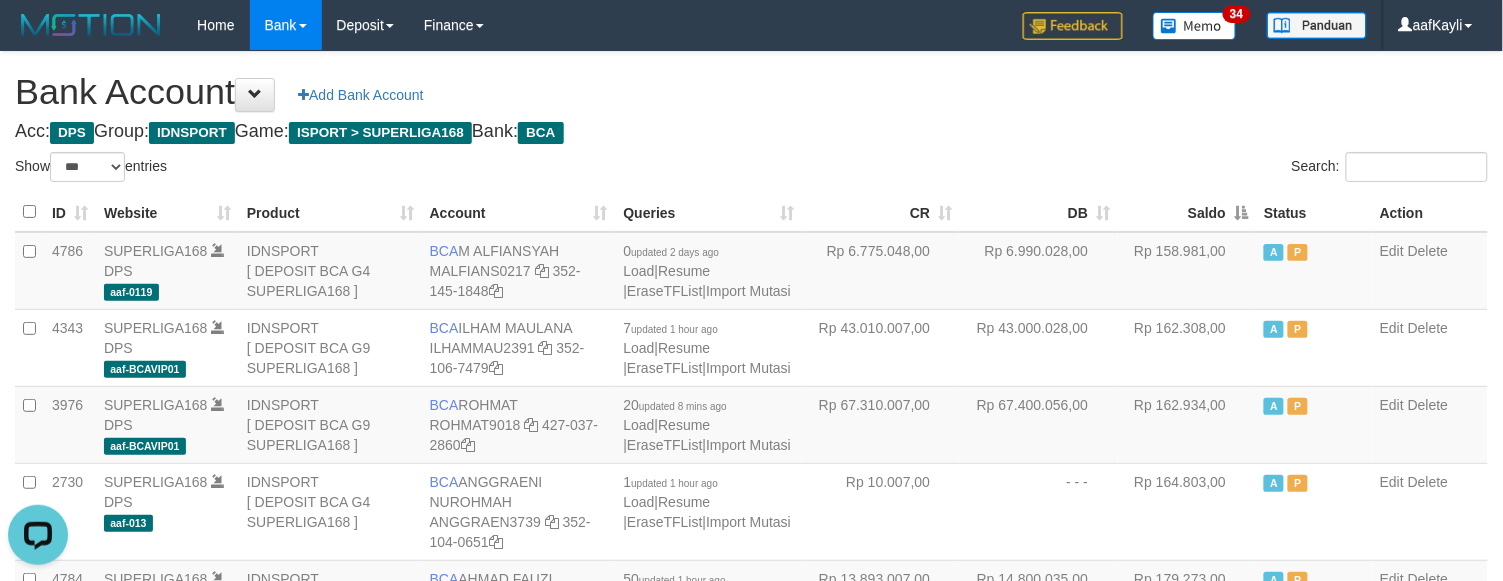 click on "Saldo" at bounding box center (1187, 212) 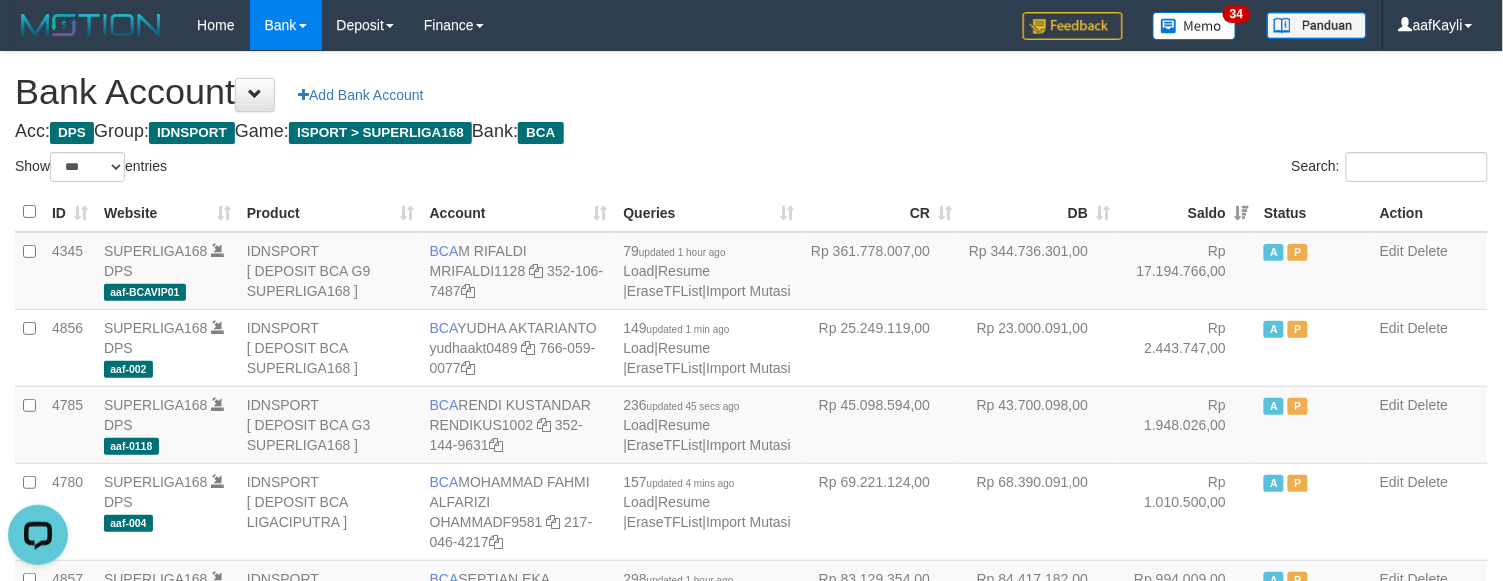 click on "**********" at bounding box center [751, 1438] 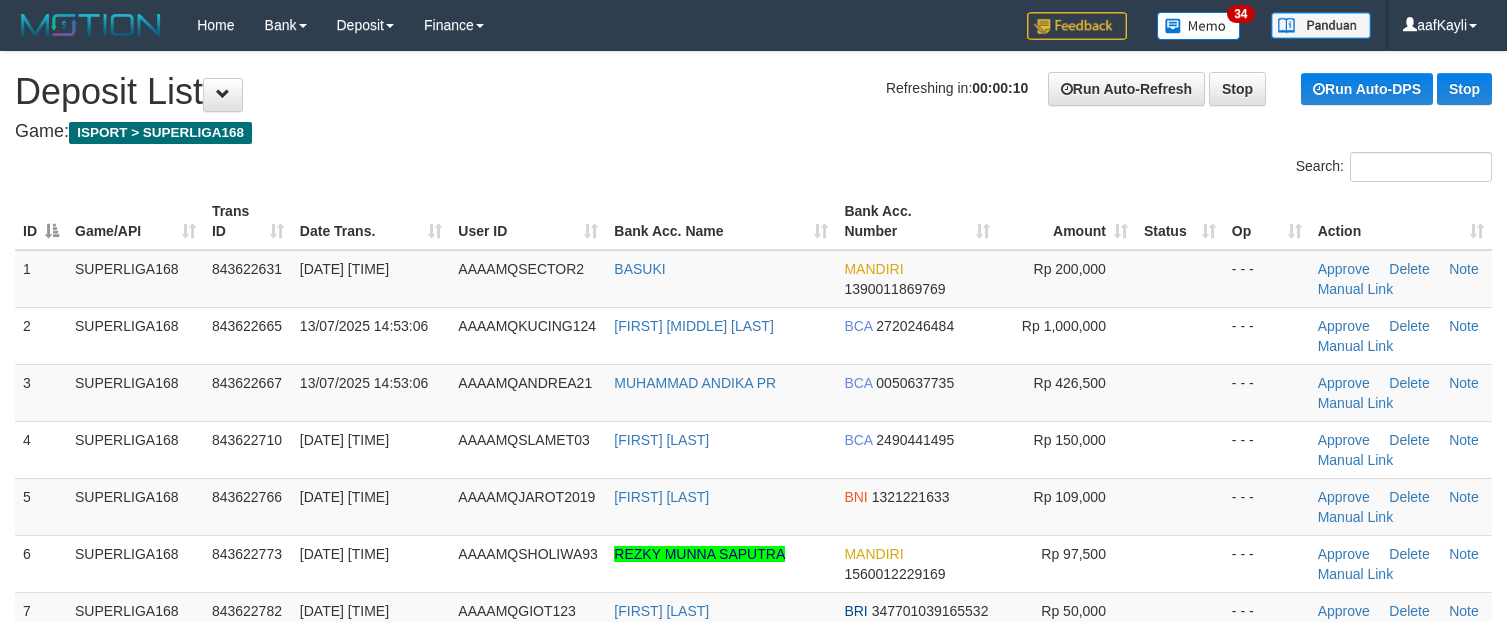 scroll, scrollTop: 0, scrollLeft: 0, axis: both 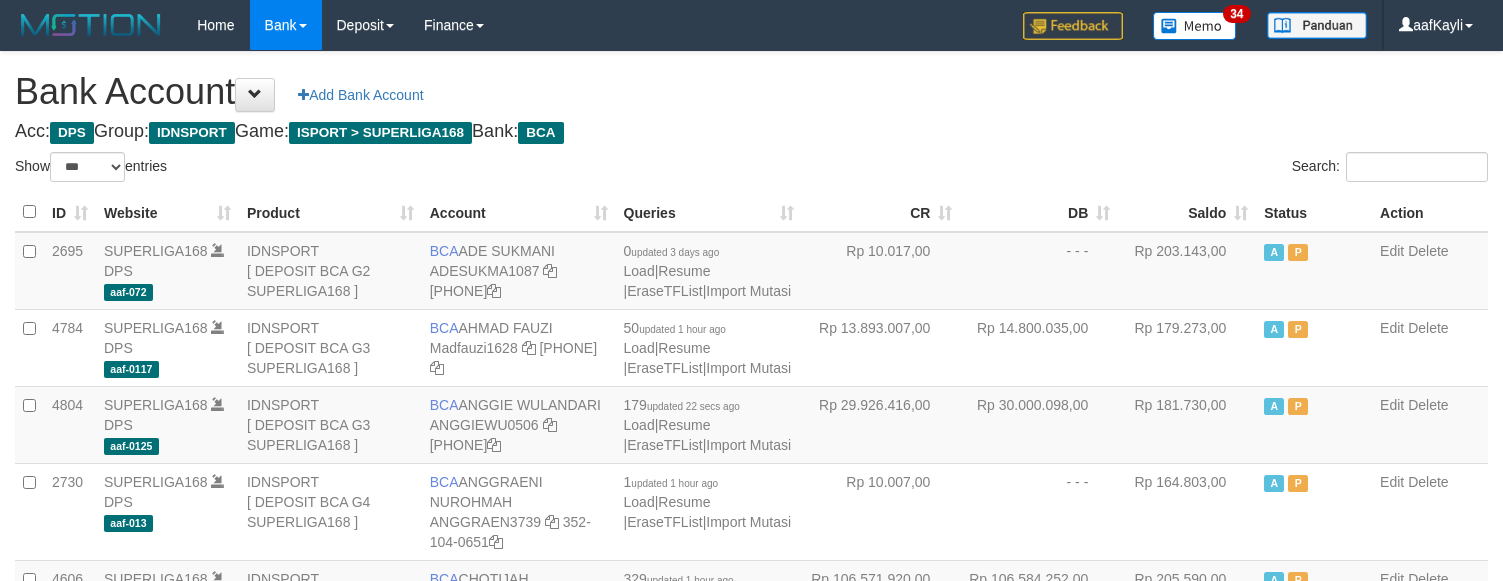 select on "***" 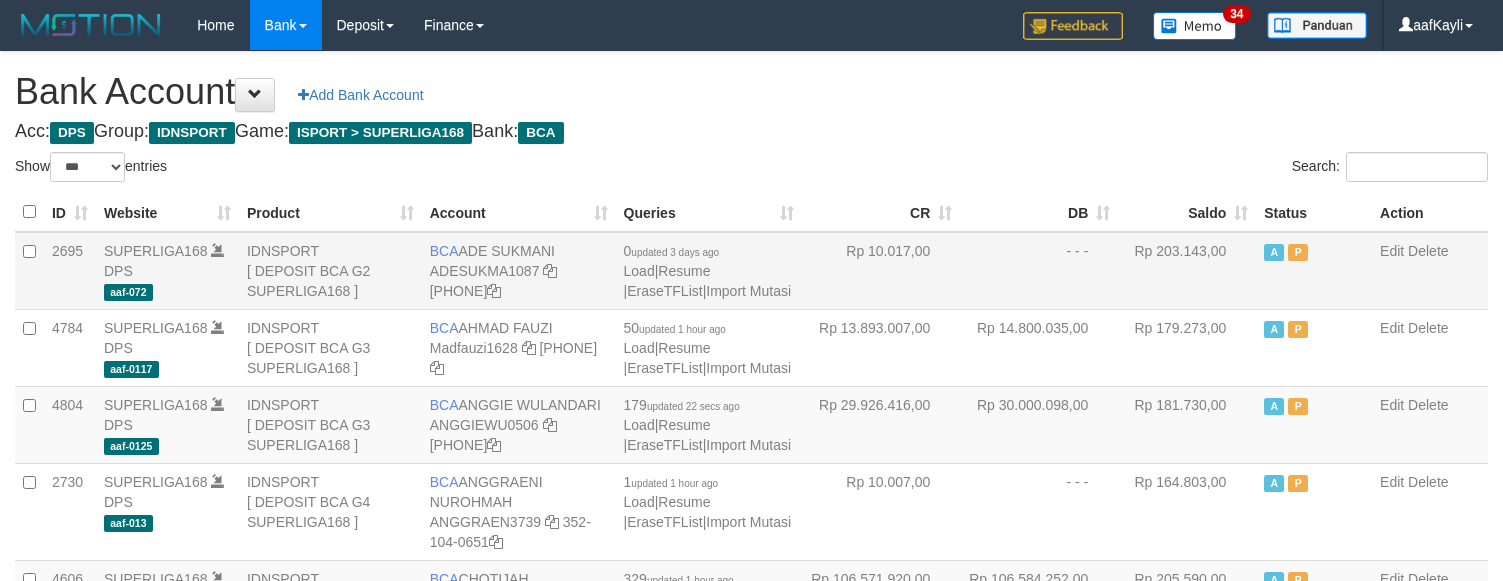 scroll, scrollTop: 0, scrollLeft: 0, axis: both 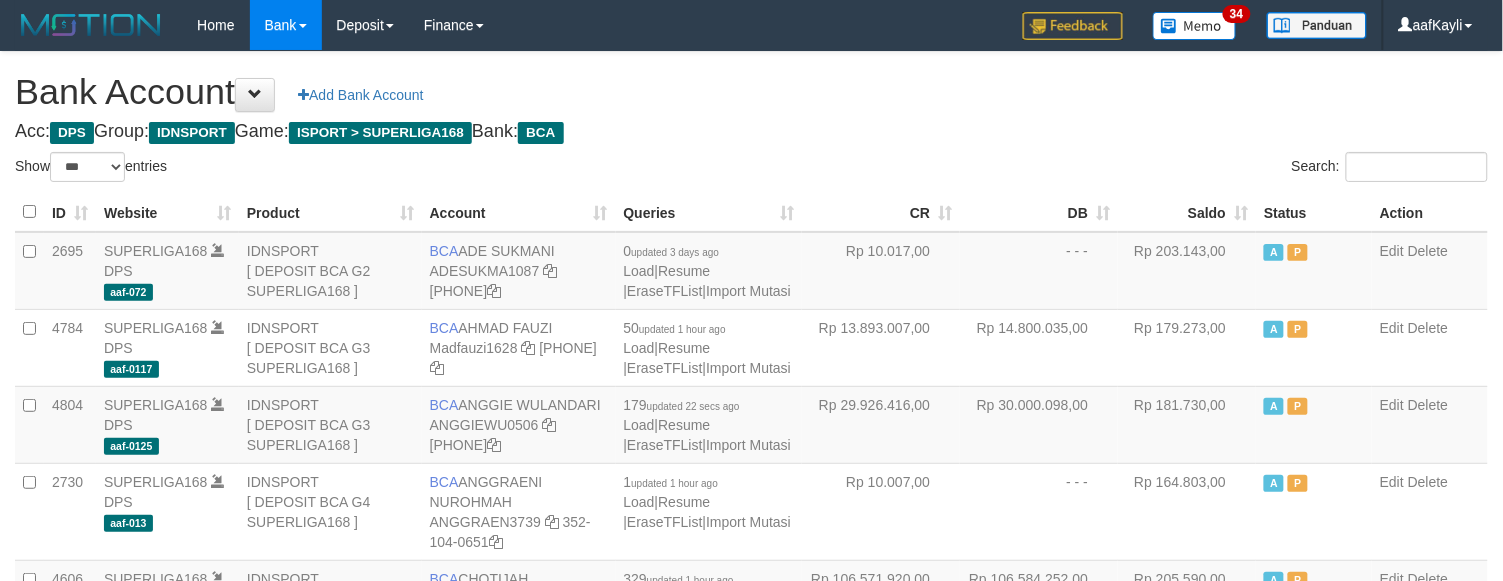 click on "Status" at bounding box center (1314, 212) 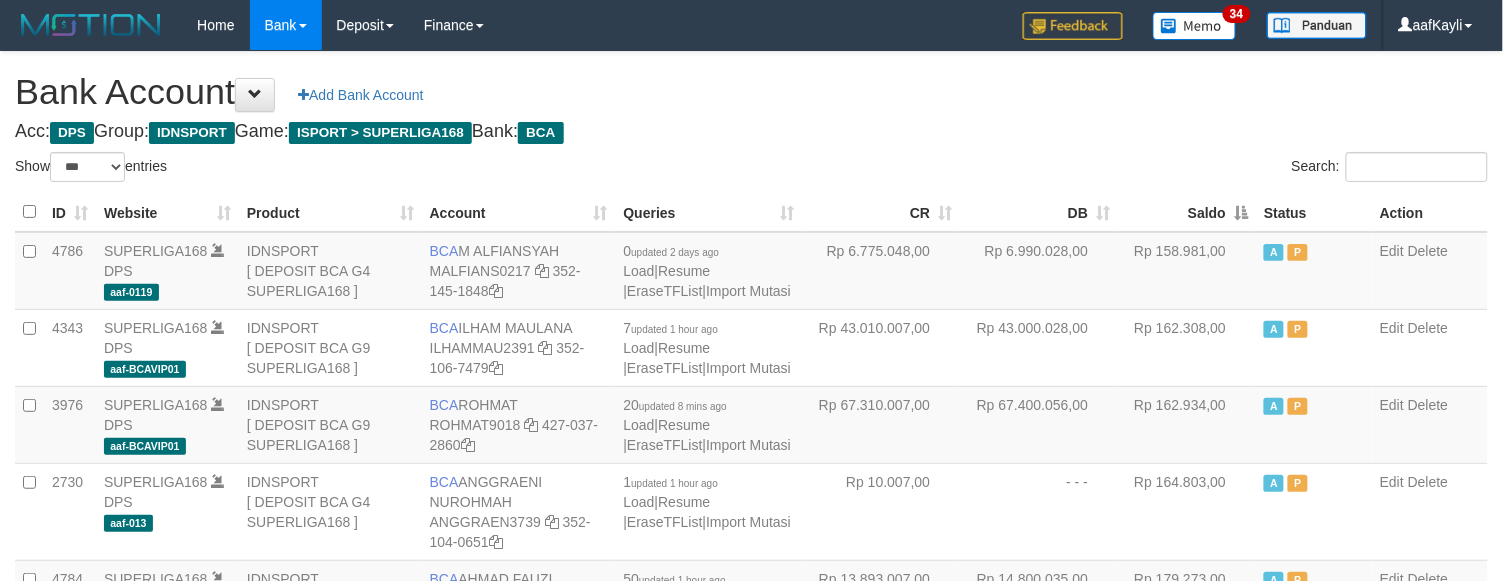 click on "Saldo" at bounding box center [1187, 212] 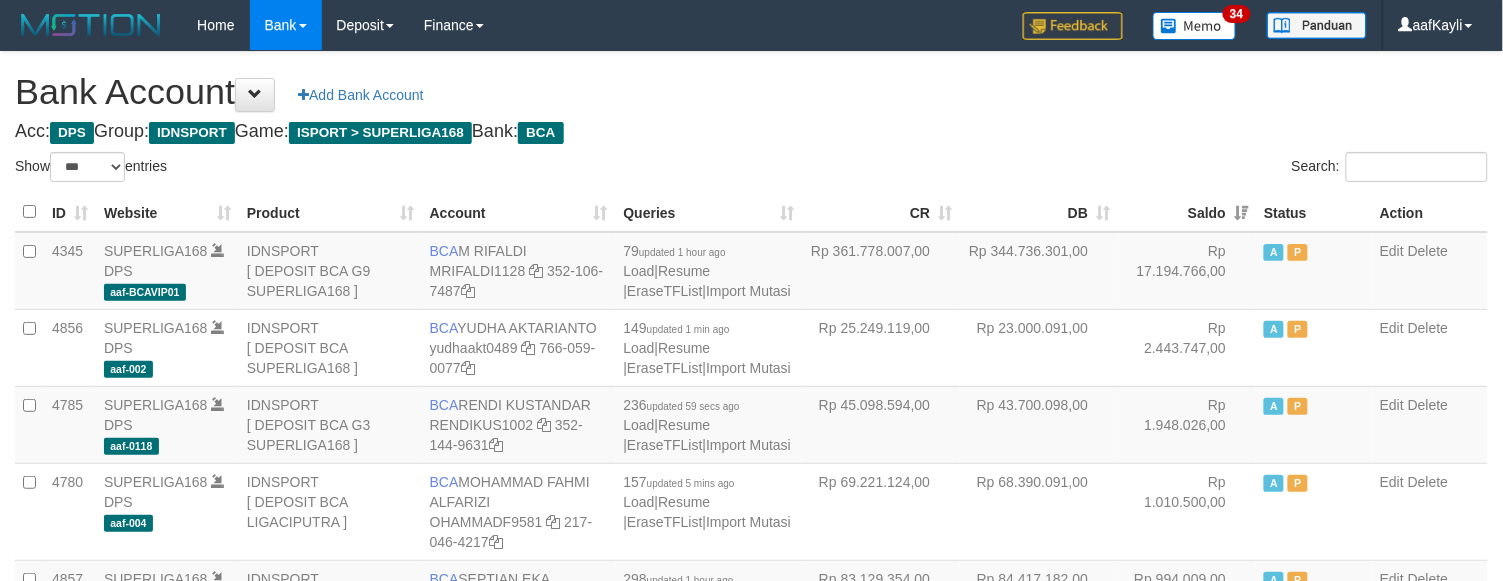 click on "Saldo" at bounding box center (1187, 212) 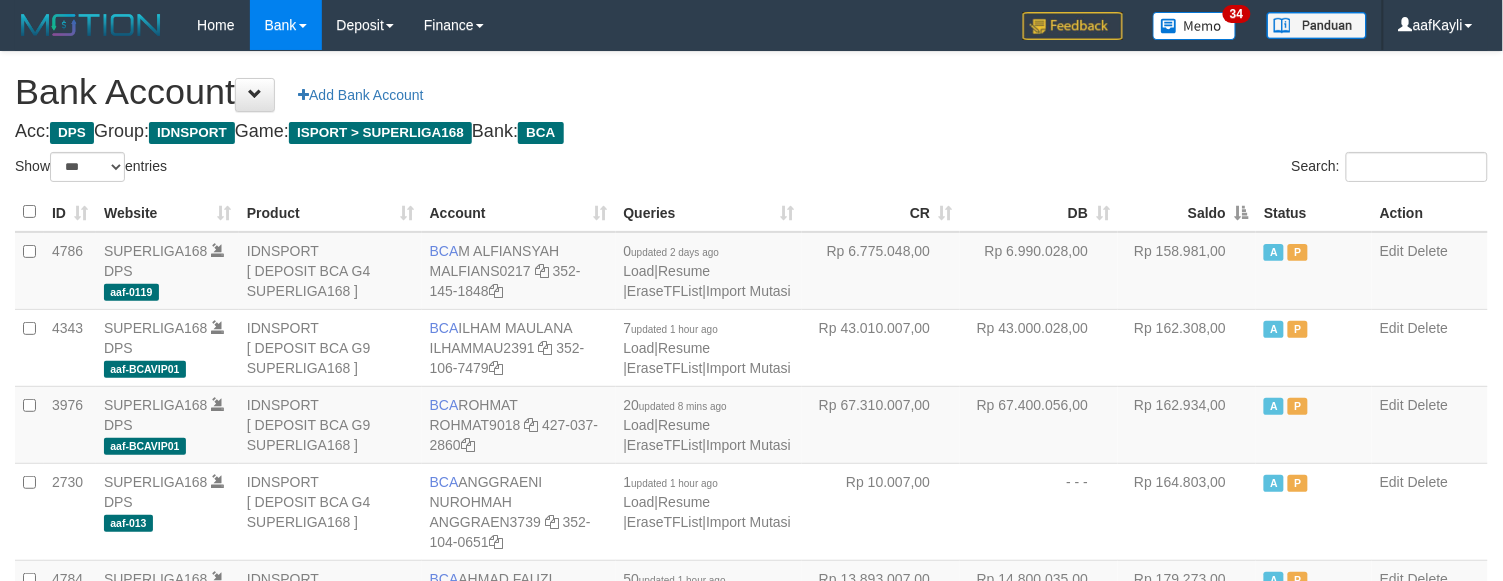 click on "Search:" at bounding box center [1128, 169] 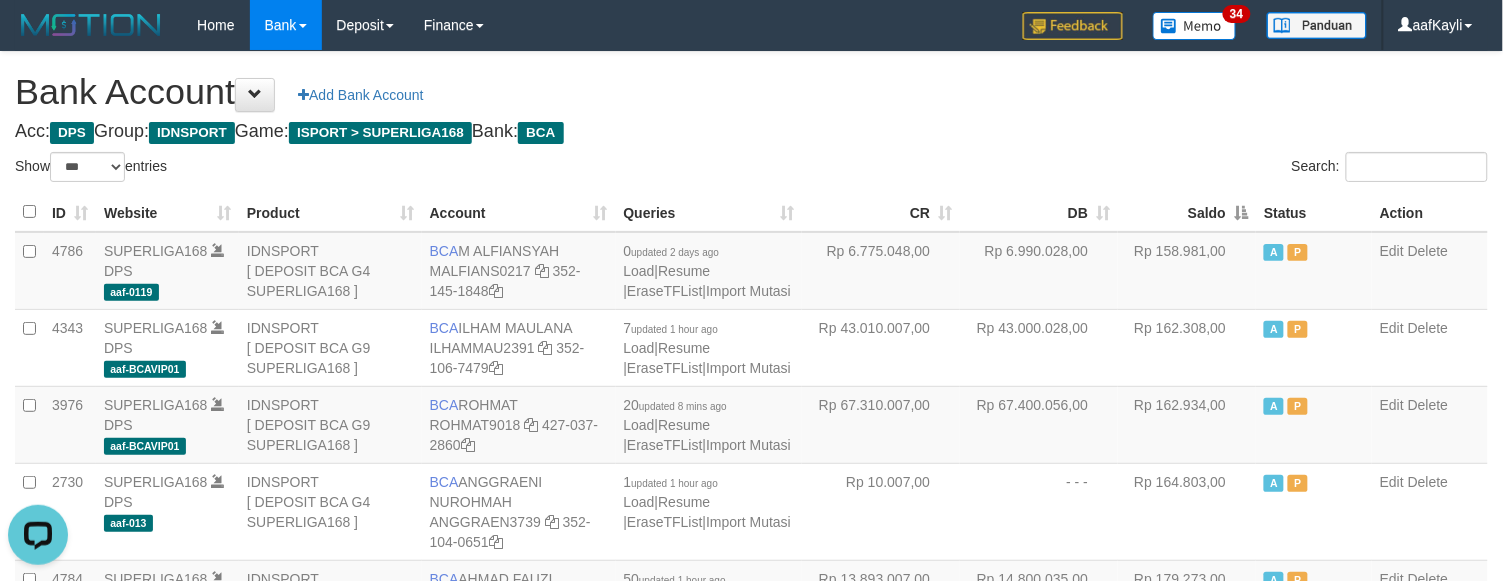 scroll, scrollTop: 0, scrollLeft: 0, axis: both 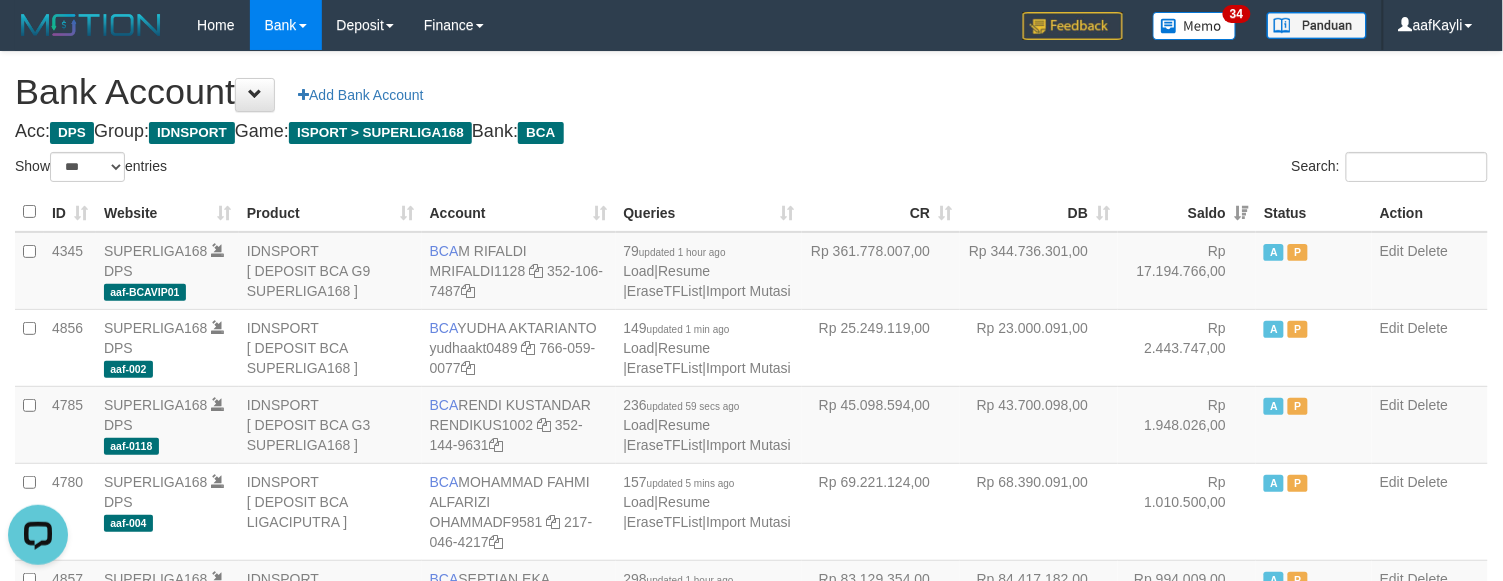 click on "Acc: 										 DPS
Group:   IDNSPORT    		Game:   ISPORT > SUPERLIGA168    		Bank:   BCA" at bounding box center [751, 132] 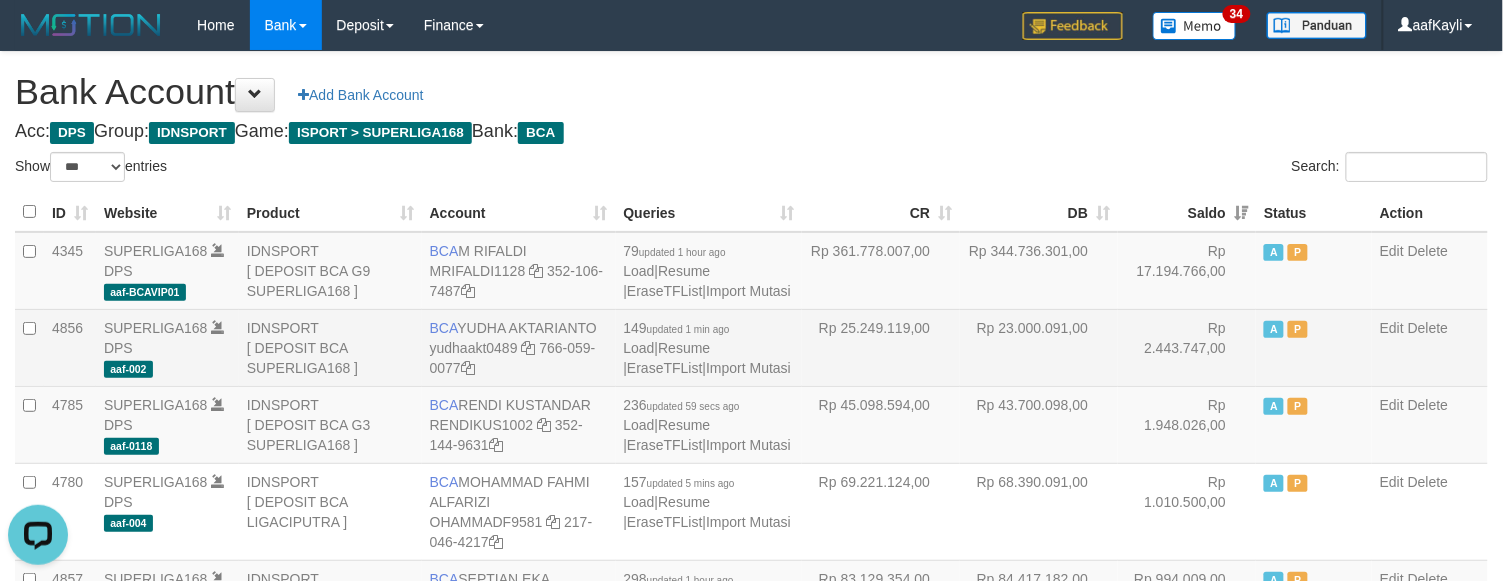 click on "A
P" at bounding box center (1314, 347) 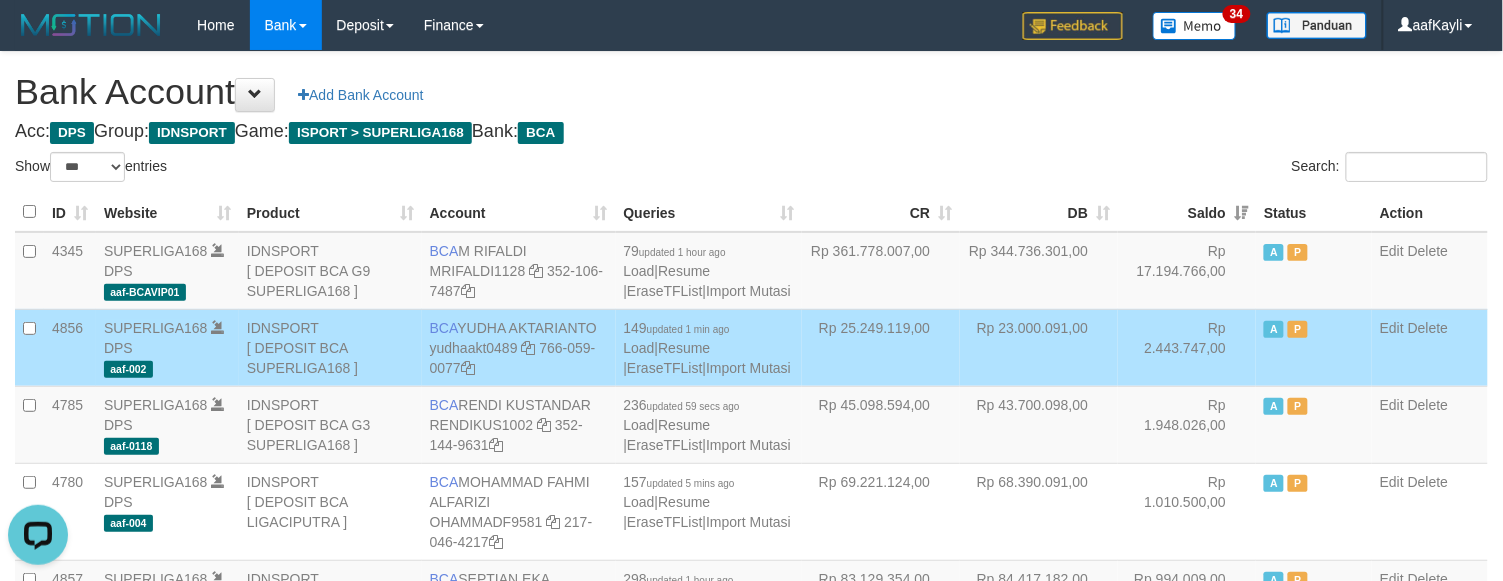 scroll, scrollTop: 542, scrollLeft: 0, axis: vertical 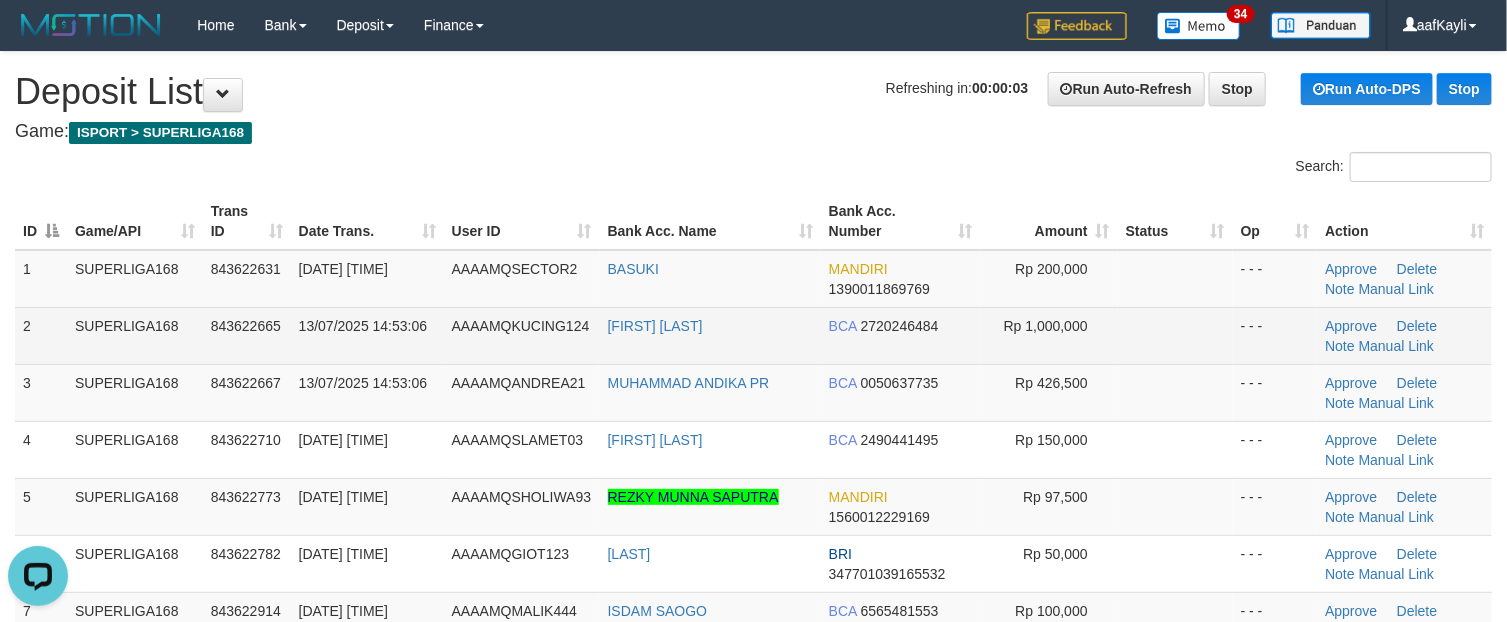 click at bounding box center [1175, 335] 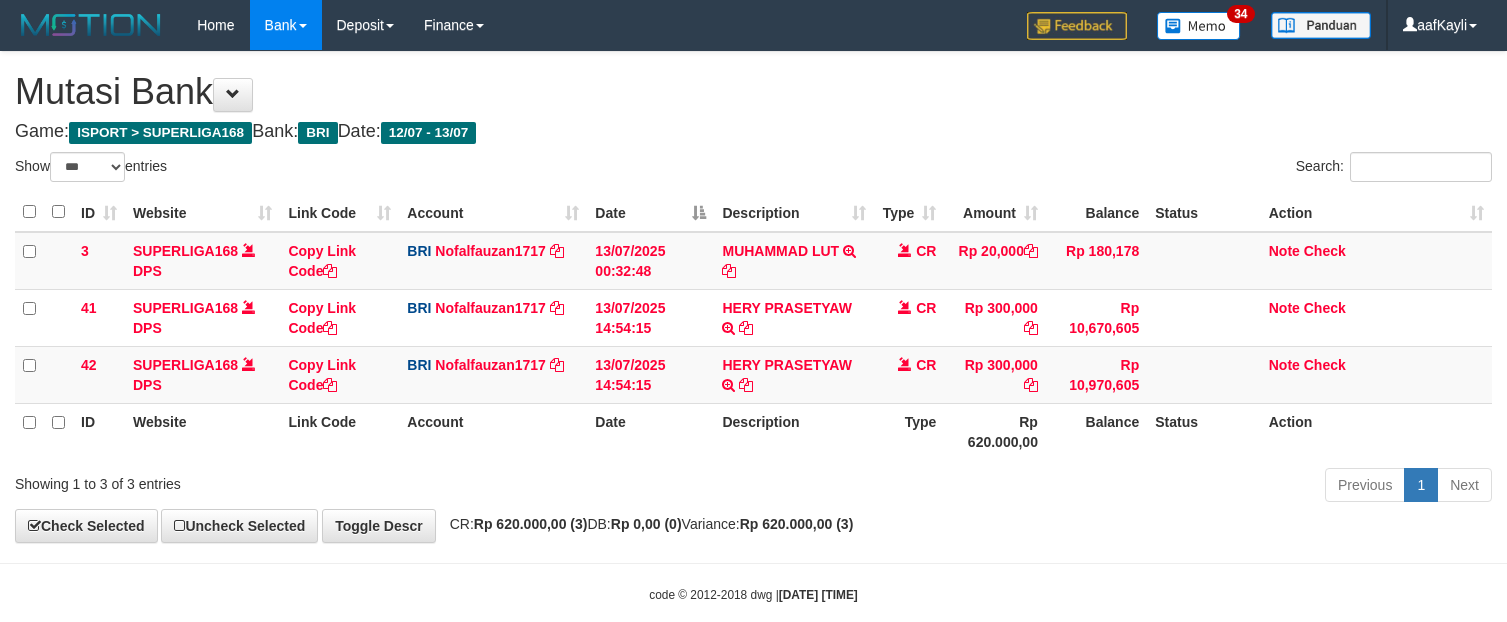 select on "***" 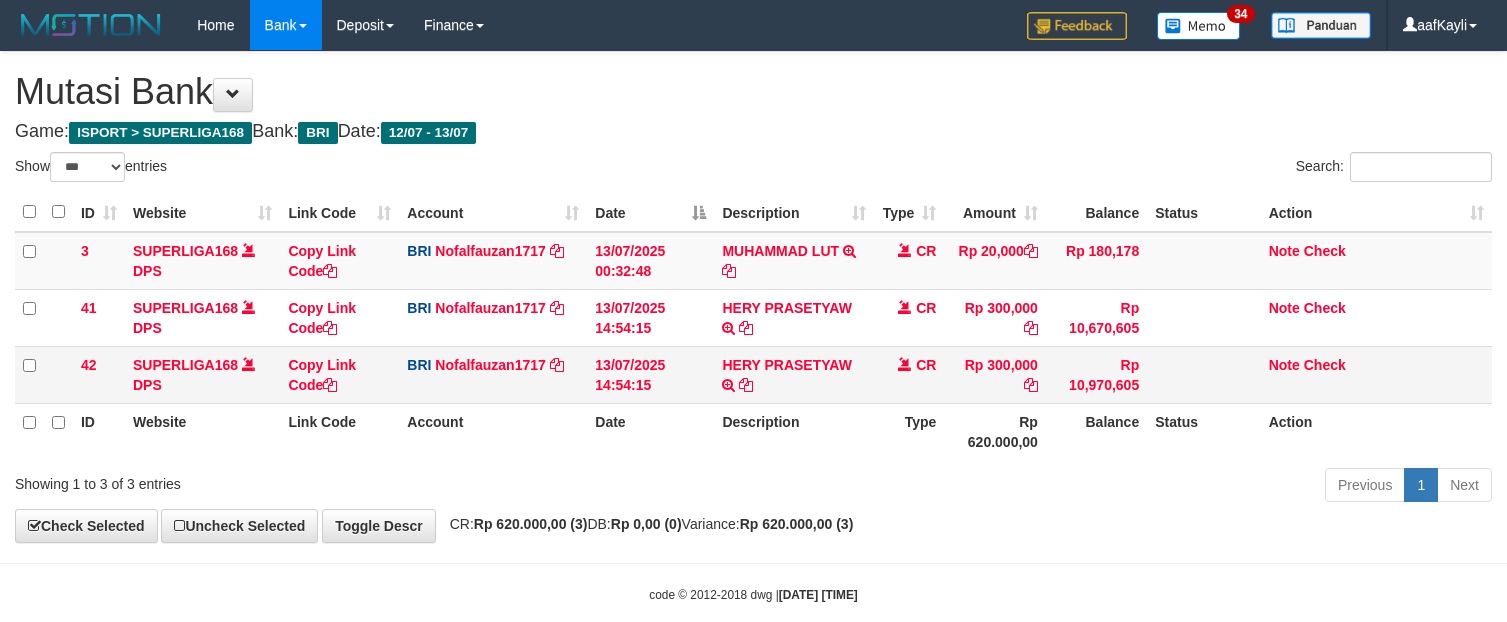 scroll, scrollTop: 0, scrollLeft: 0, axis: both 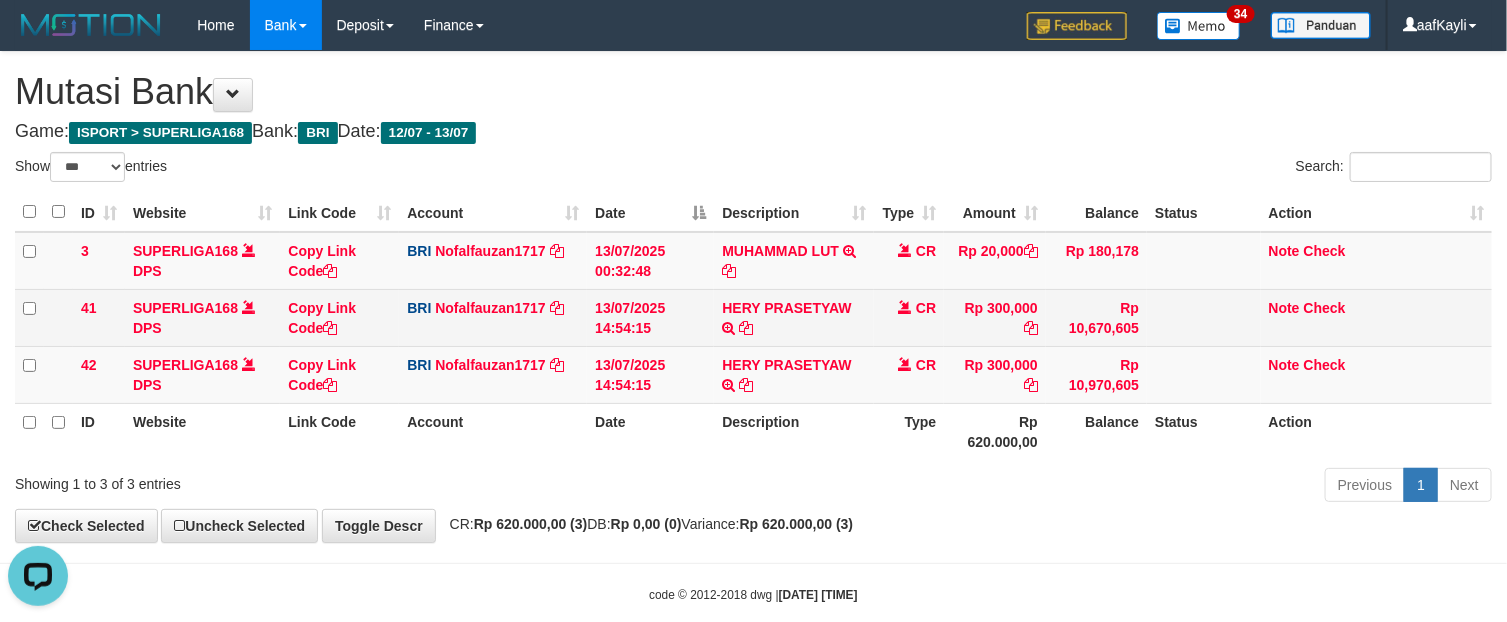 click on "BRI
Nofalfauzan1717
DPS
NOFAL ZANURIAH
mutasi_20250713_2213 | 41
mutasi_20250713_2213 | 41" at bounding box center (493, 317) 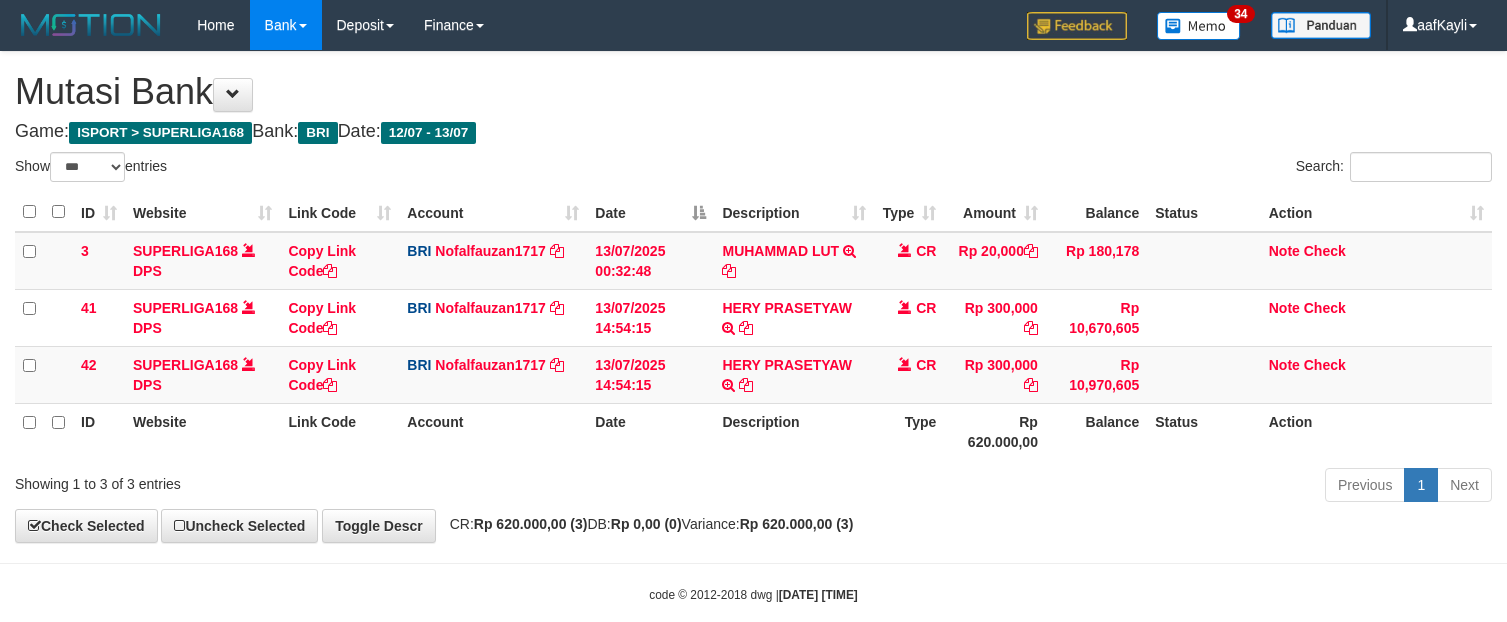 select on "***" 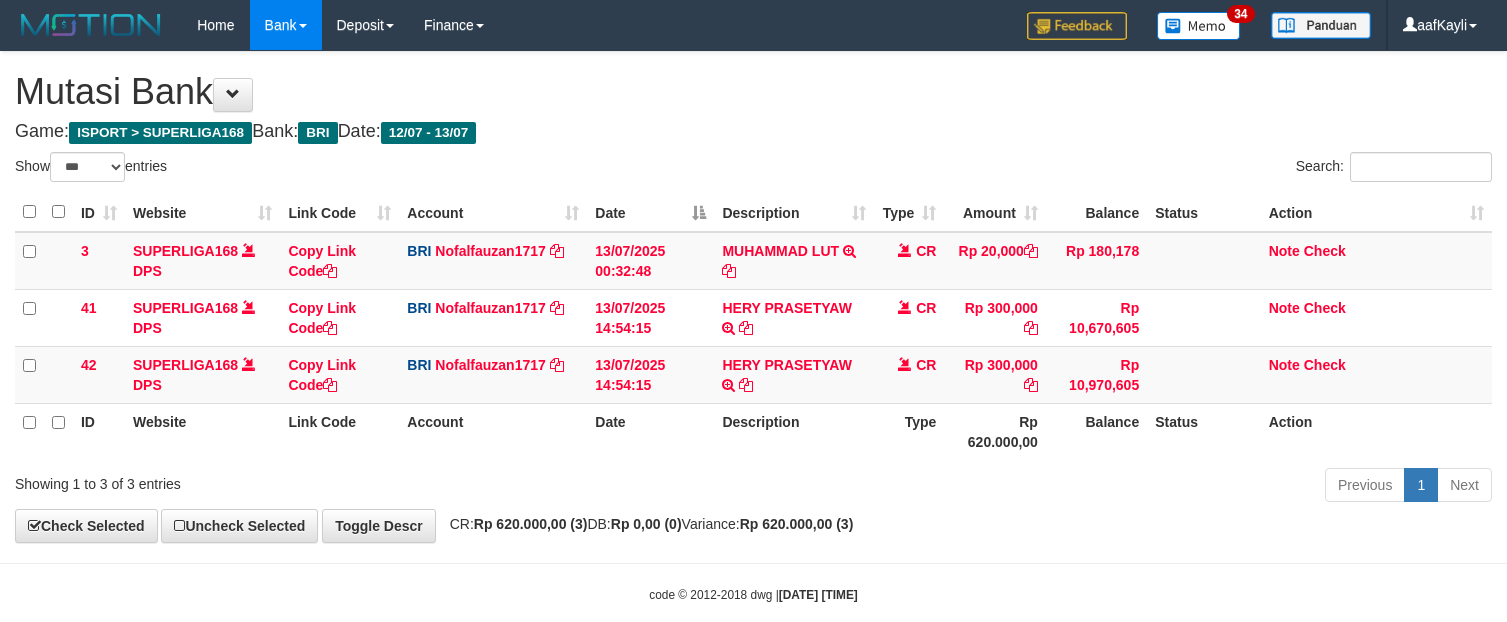 scroll, scrollTop: 0, scrollLeft: 0, axis: both 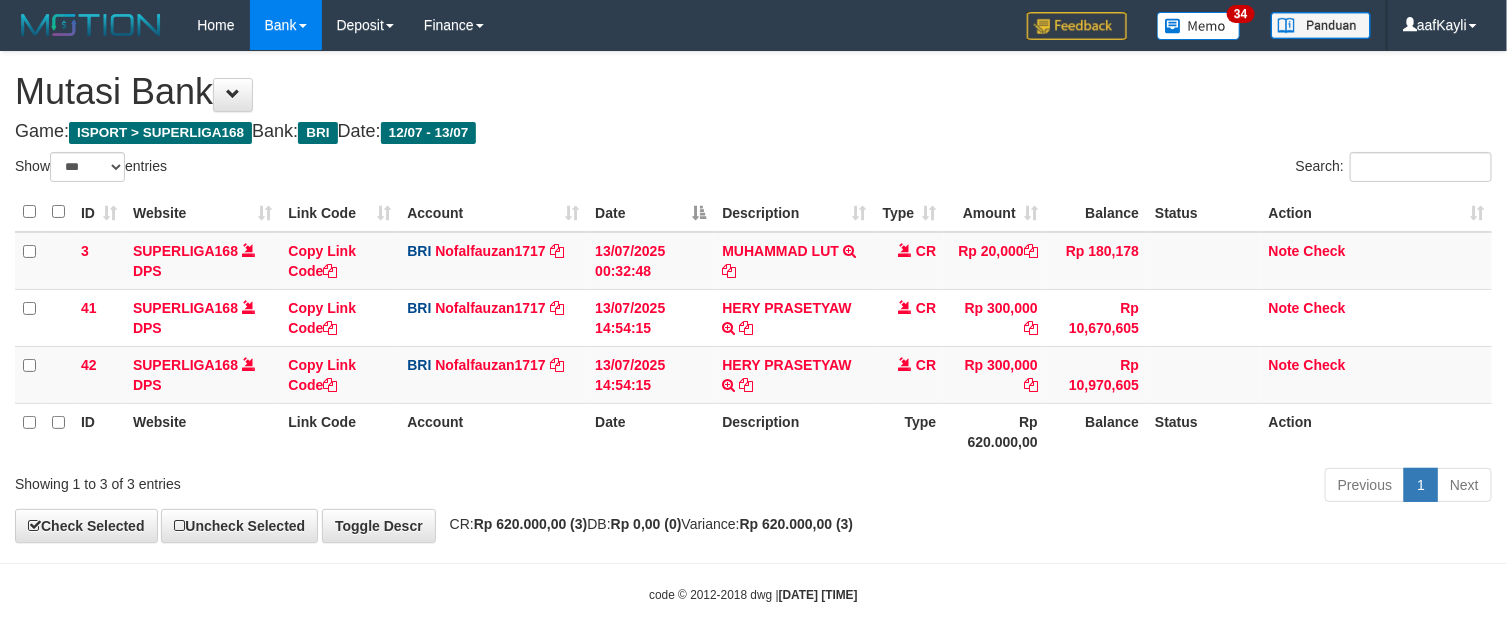 click on "Previous 1 Next" at bounding box center (1067, 487) 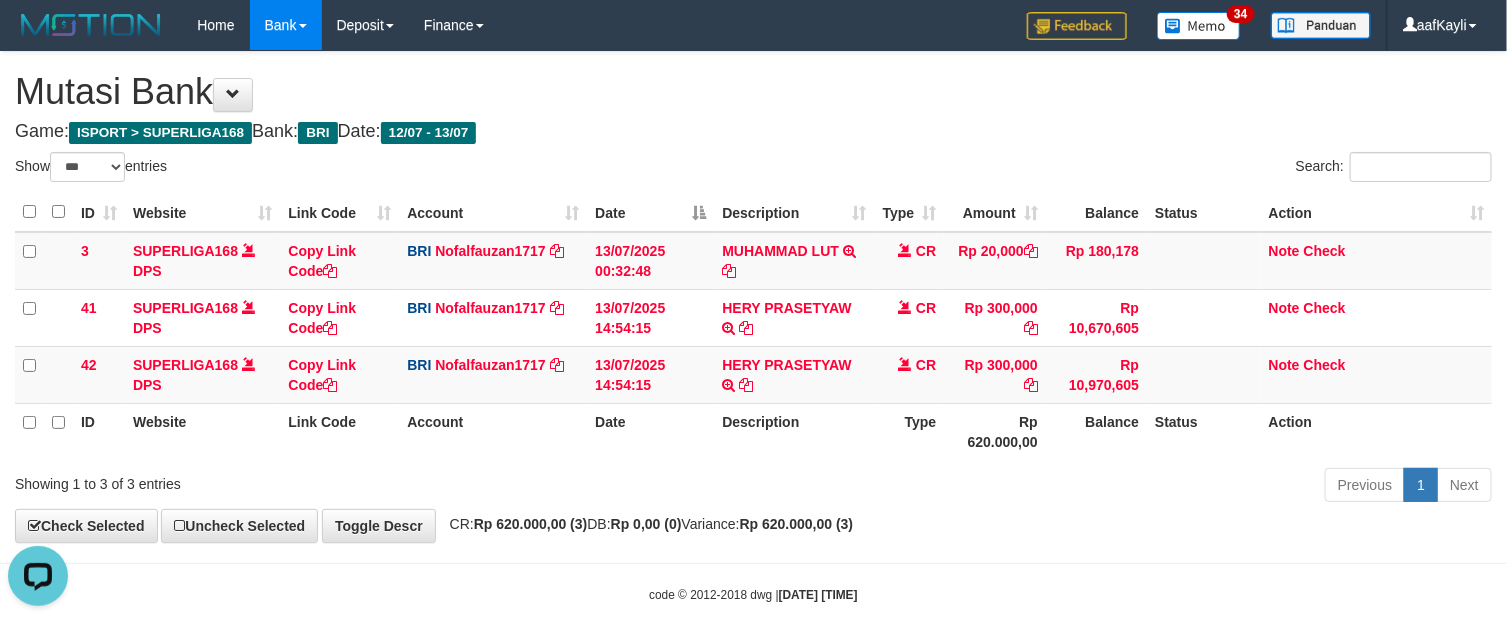 scroll, scrollTop: 0, scrollLeft: 0, axis: both 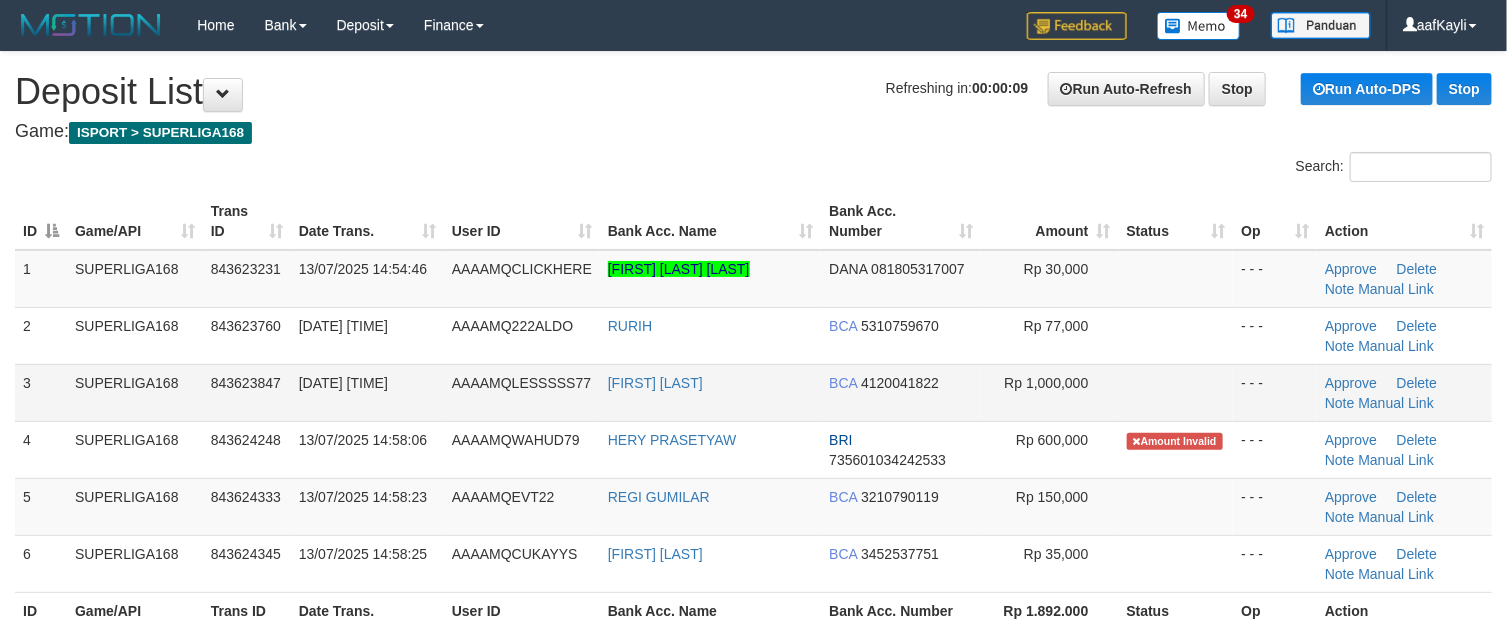 click at bounding box center [1176, 392] 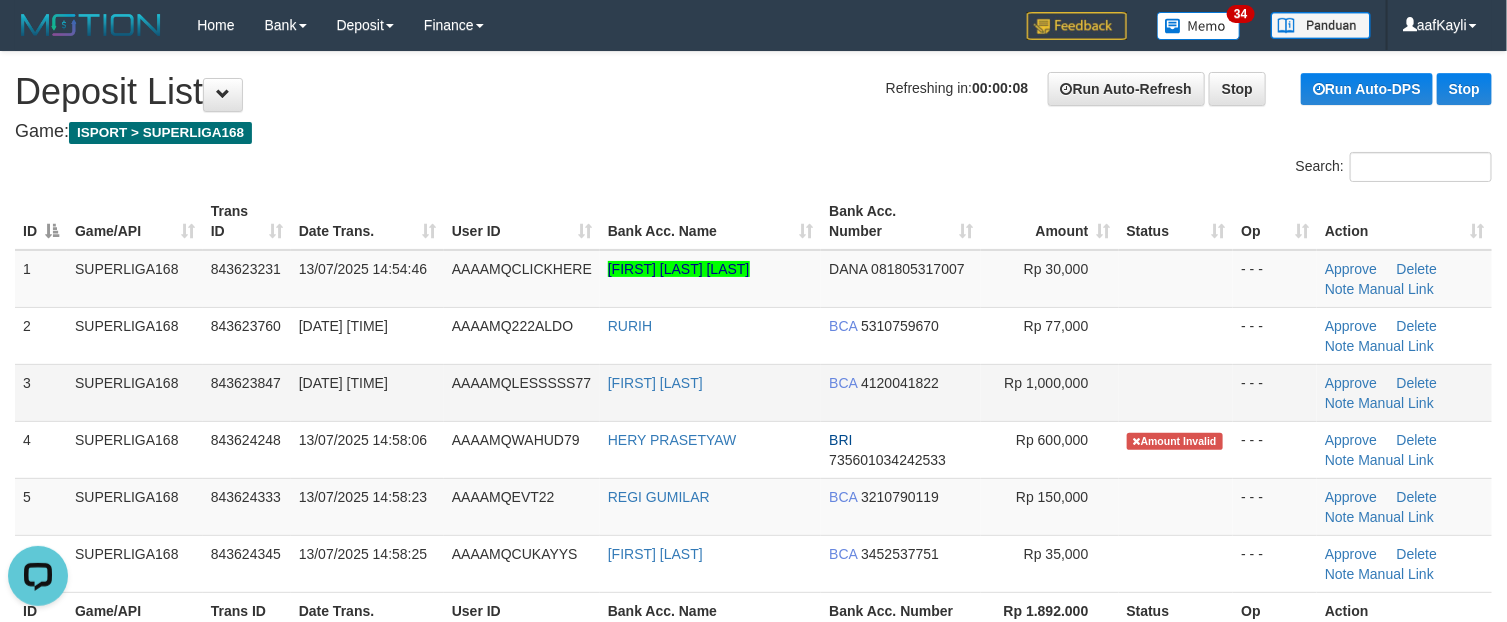 scroll, scrollTop: 0, scrollLeft: 0, axis: both 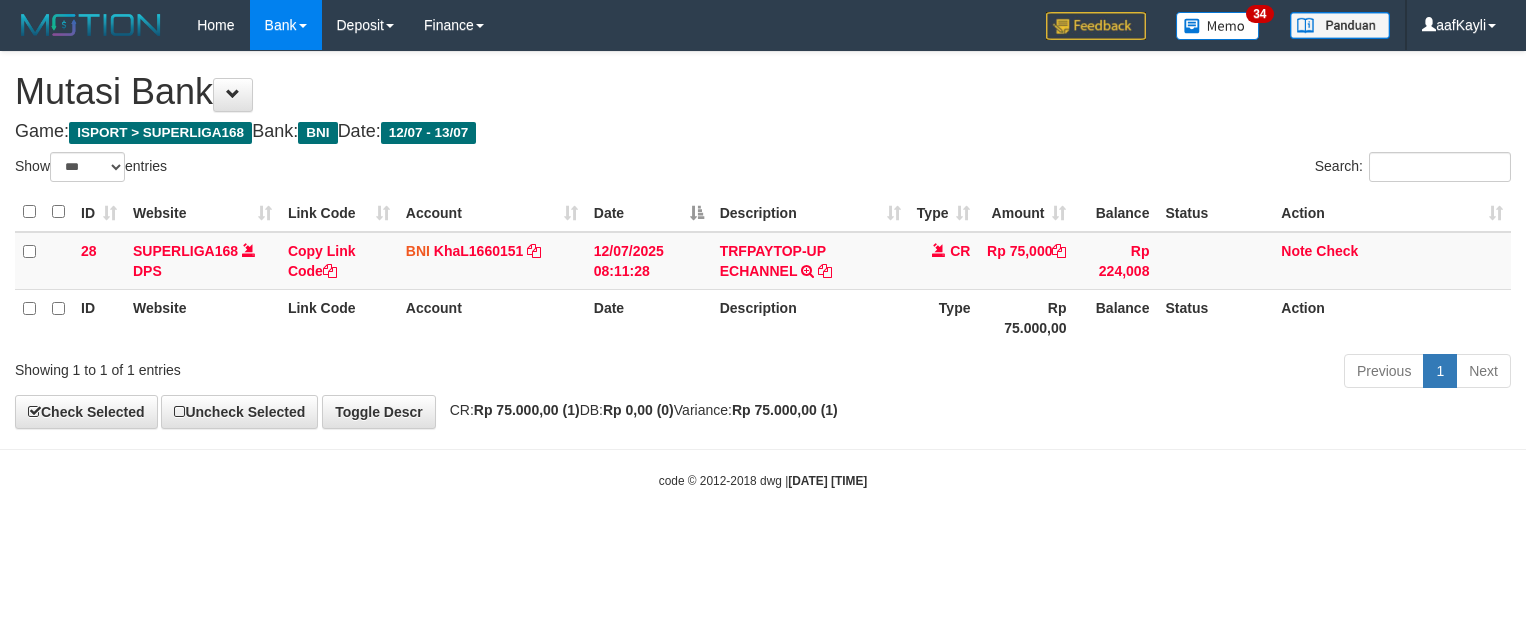 select on "***" 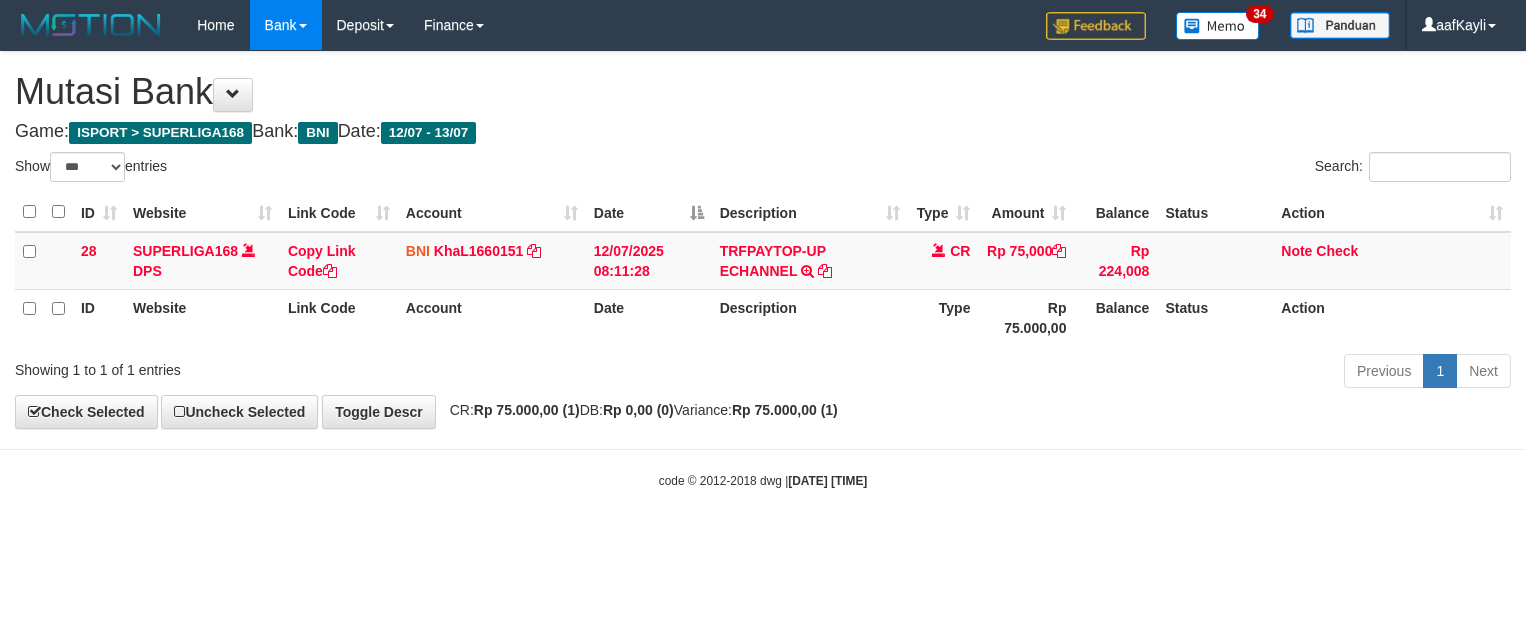 scroll, scrollTop: 0, scrollLeft: 0, axis: both 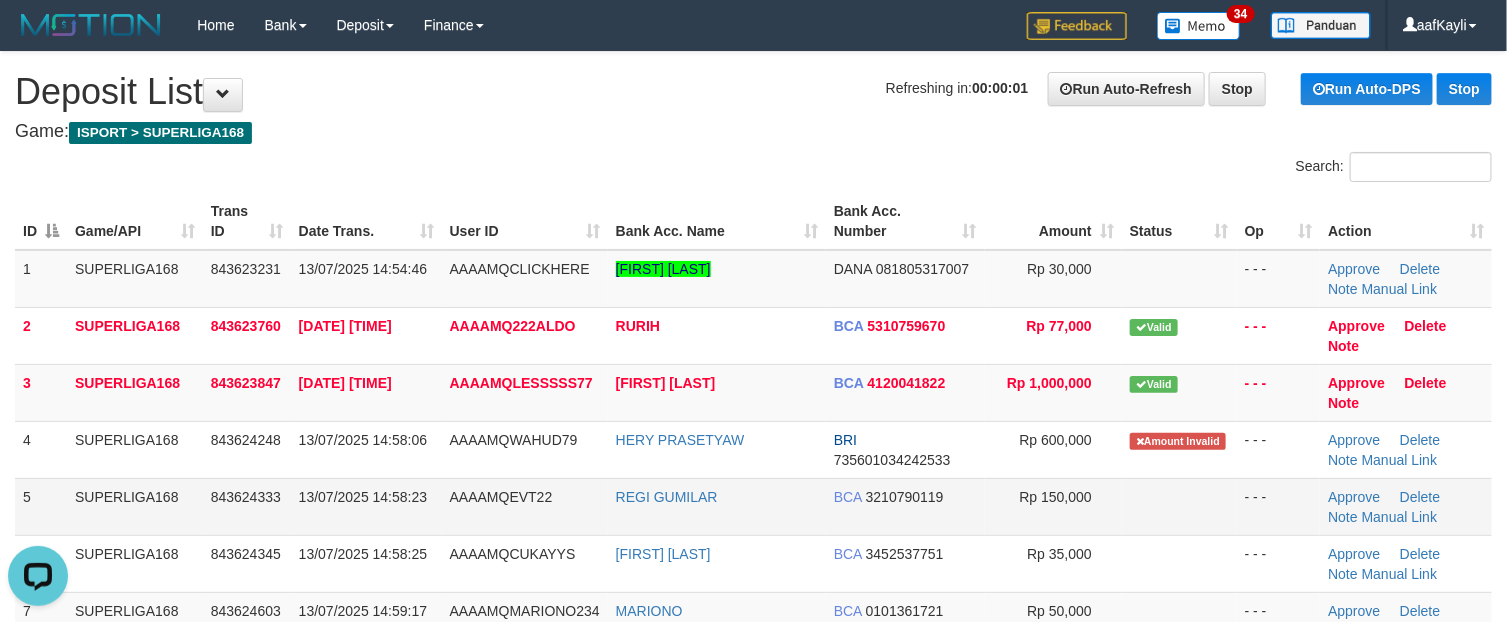 click at bounding box center [1179, 506] 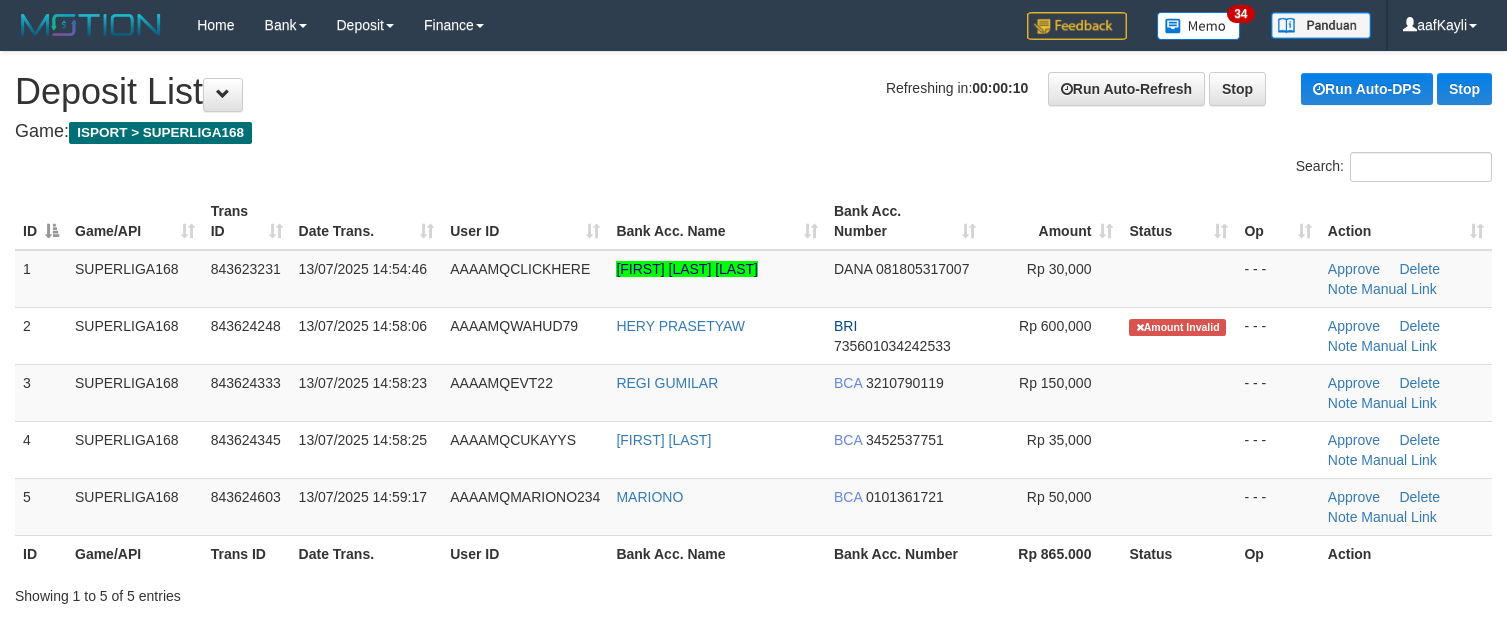 scroll, scrollTop: 0, scrollLeft: 0, axis: both 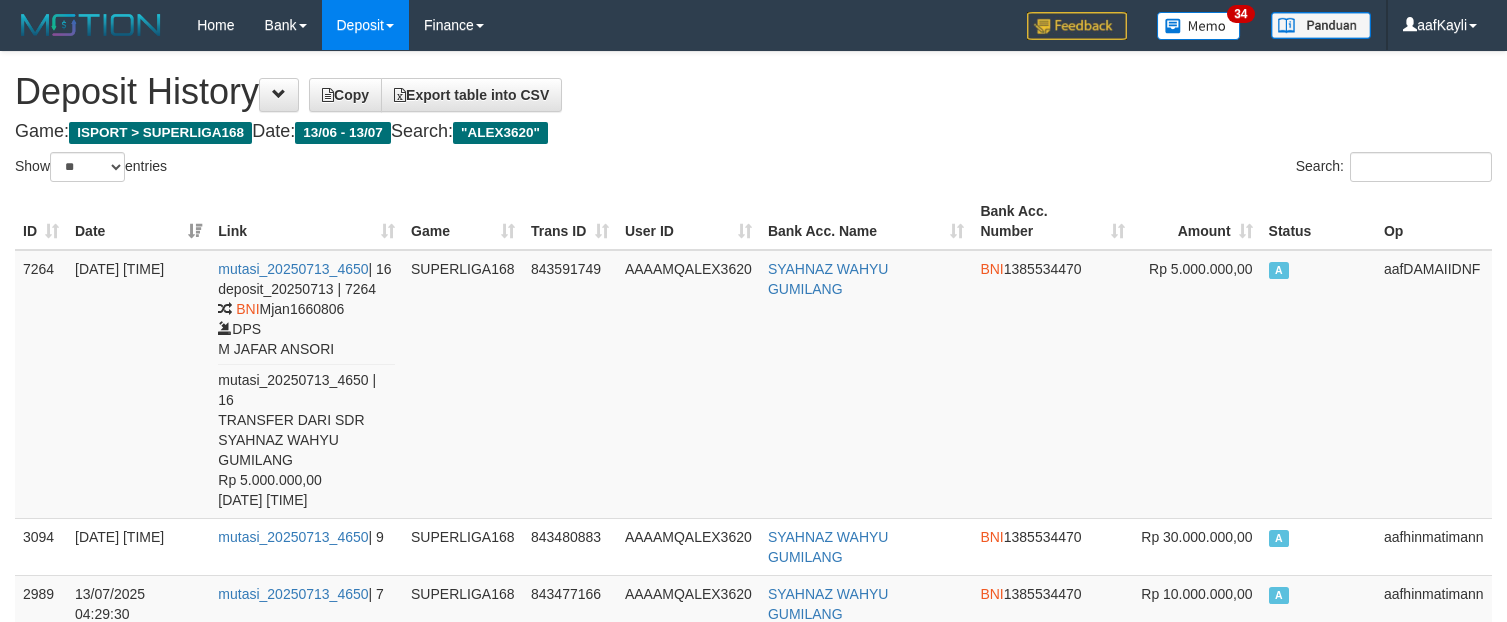 select on "**" 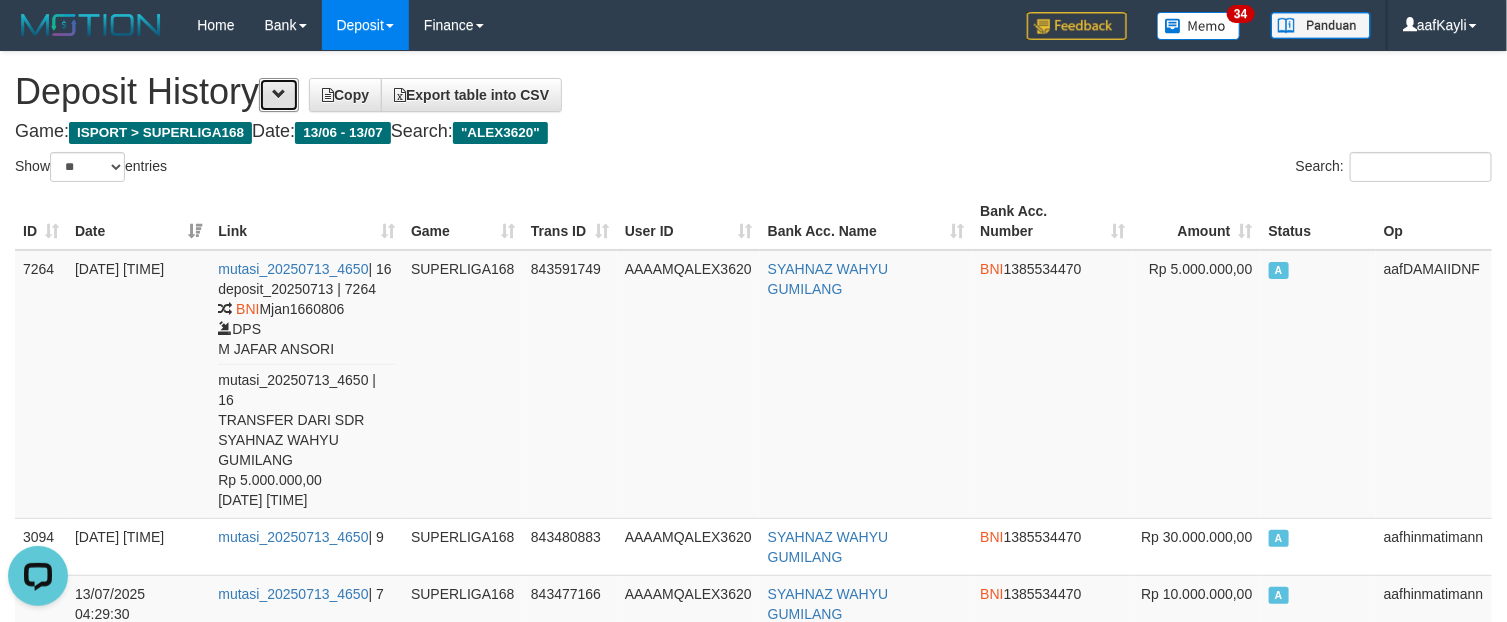 scroll, scrollTop: 0, scrollLeft: 0, axis: both 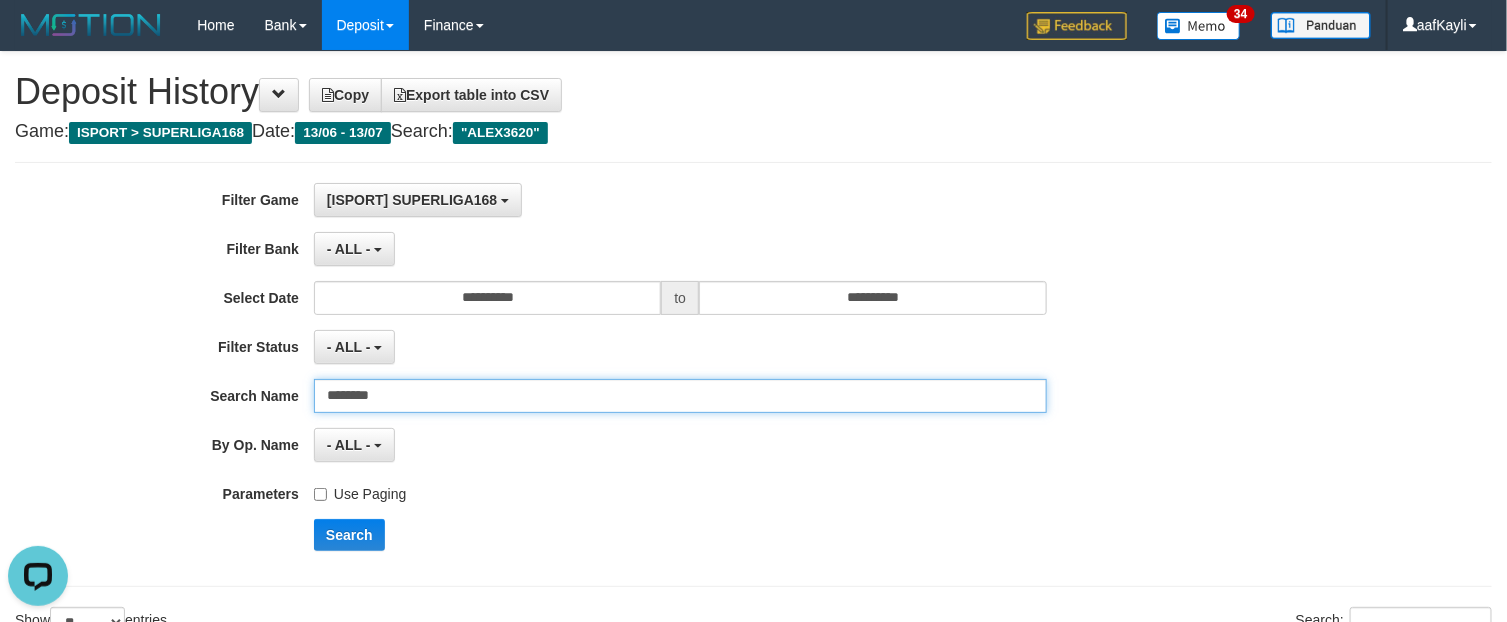 drag, startPoint x: 425, startPoint y: 401, endPoint x: 0, endPoint y: 386, distance: 425.26462 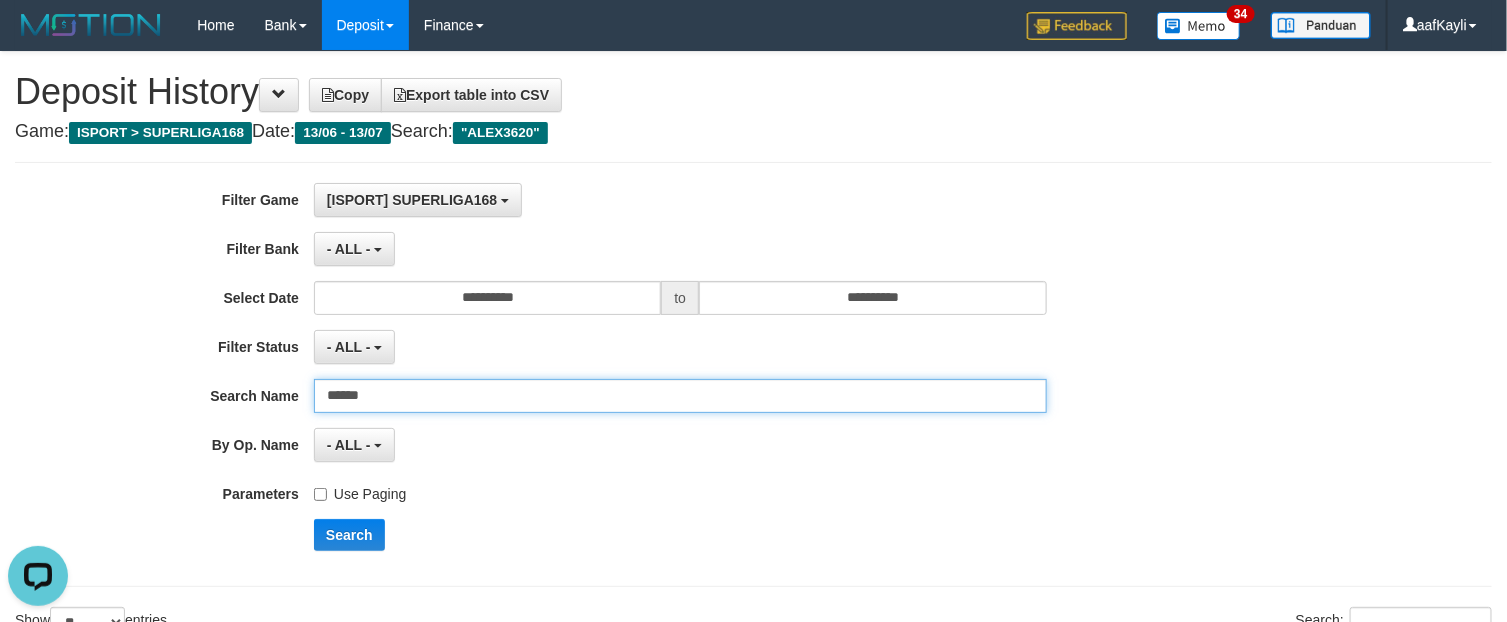 type on "******" 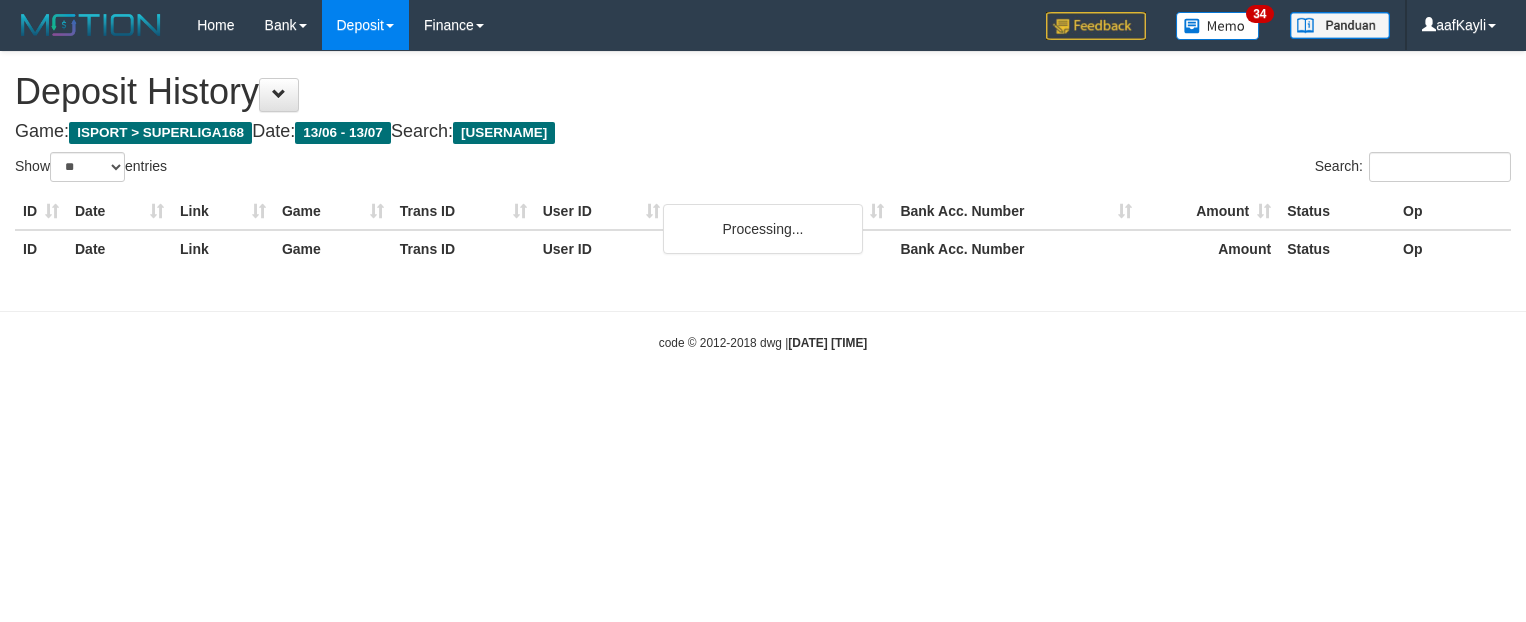 select on "**" 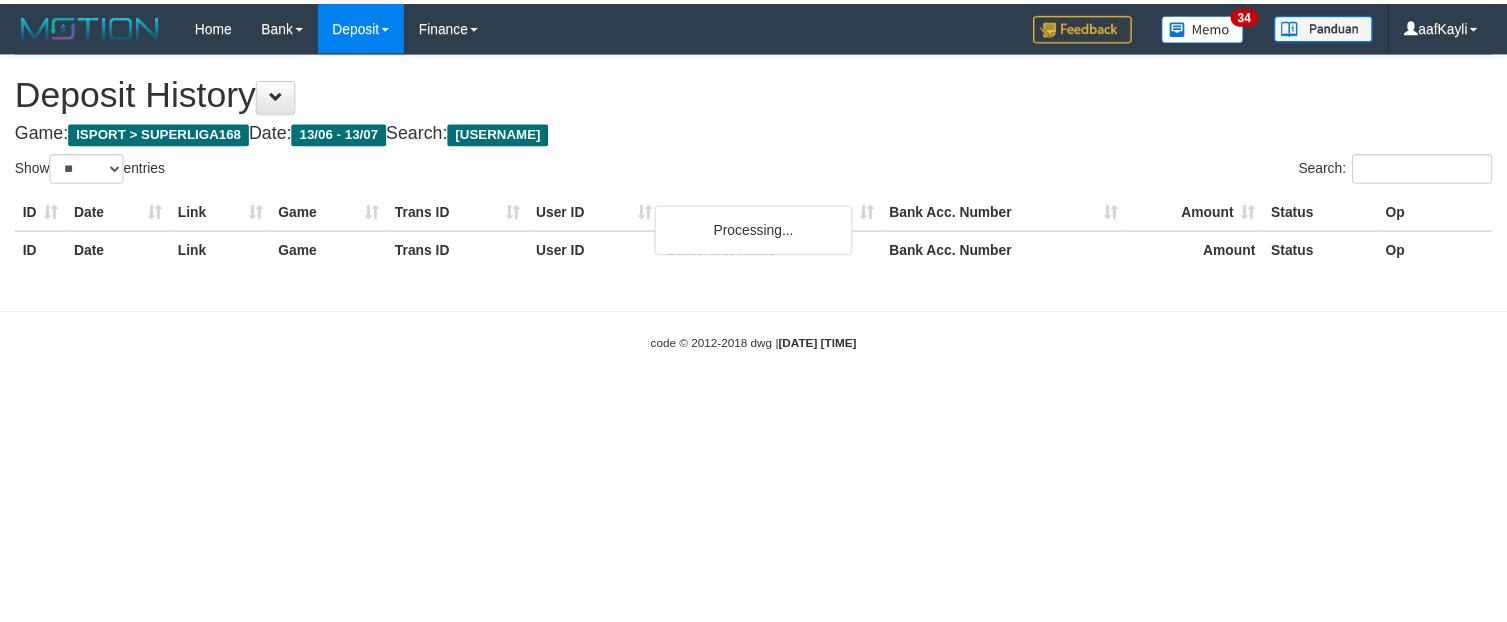 scroll, scrollTop: 0, scrollLeft: 0, axis: both 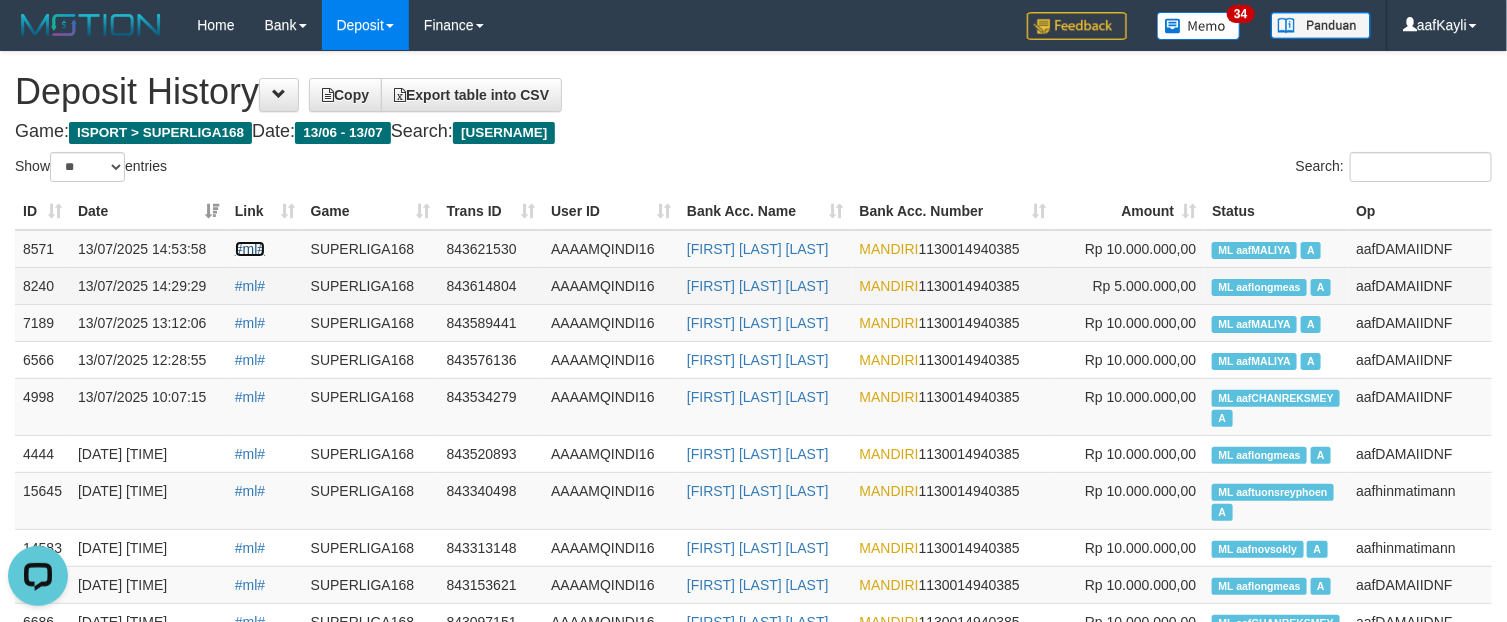 drag, startPoint x: 245, startPoint y: 245, endPoint x: 678, endPoint y: 267, distance: 433.55853 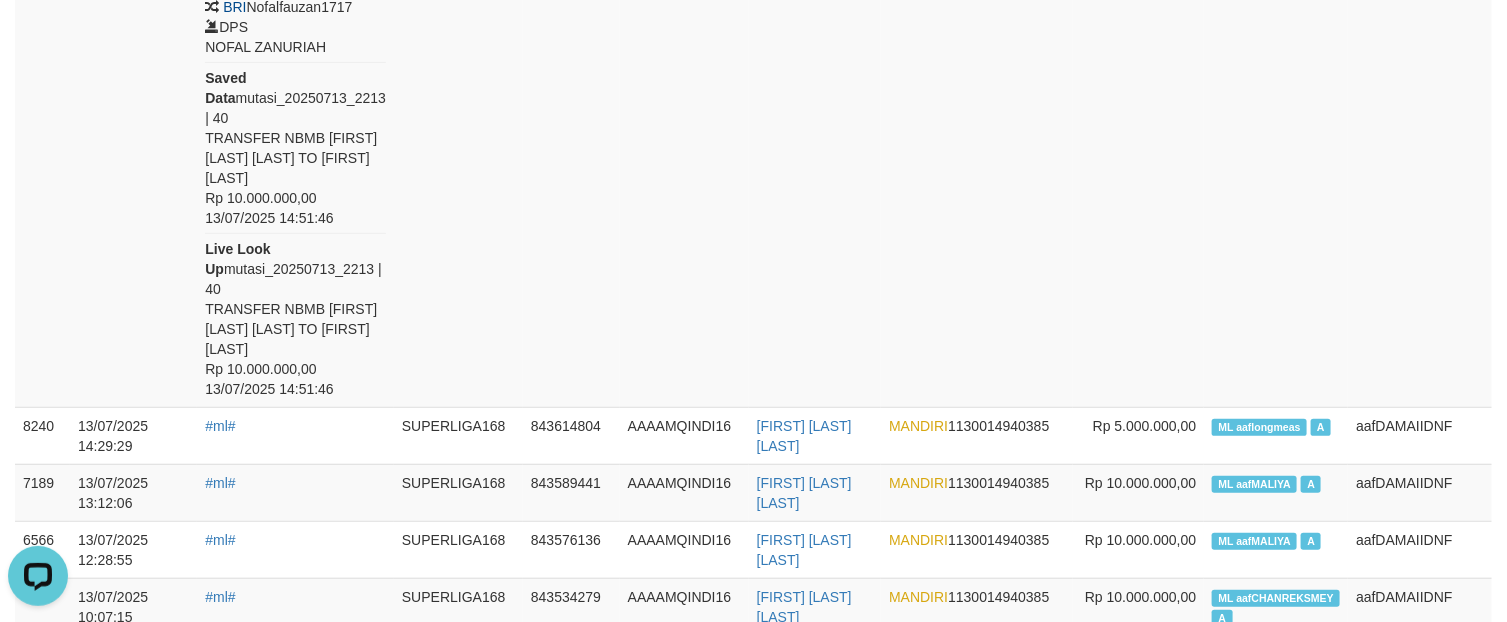 scroll, scrollTop: 203, scrollLeft: 0, axis: vertical 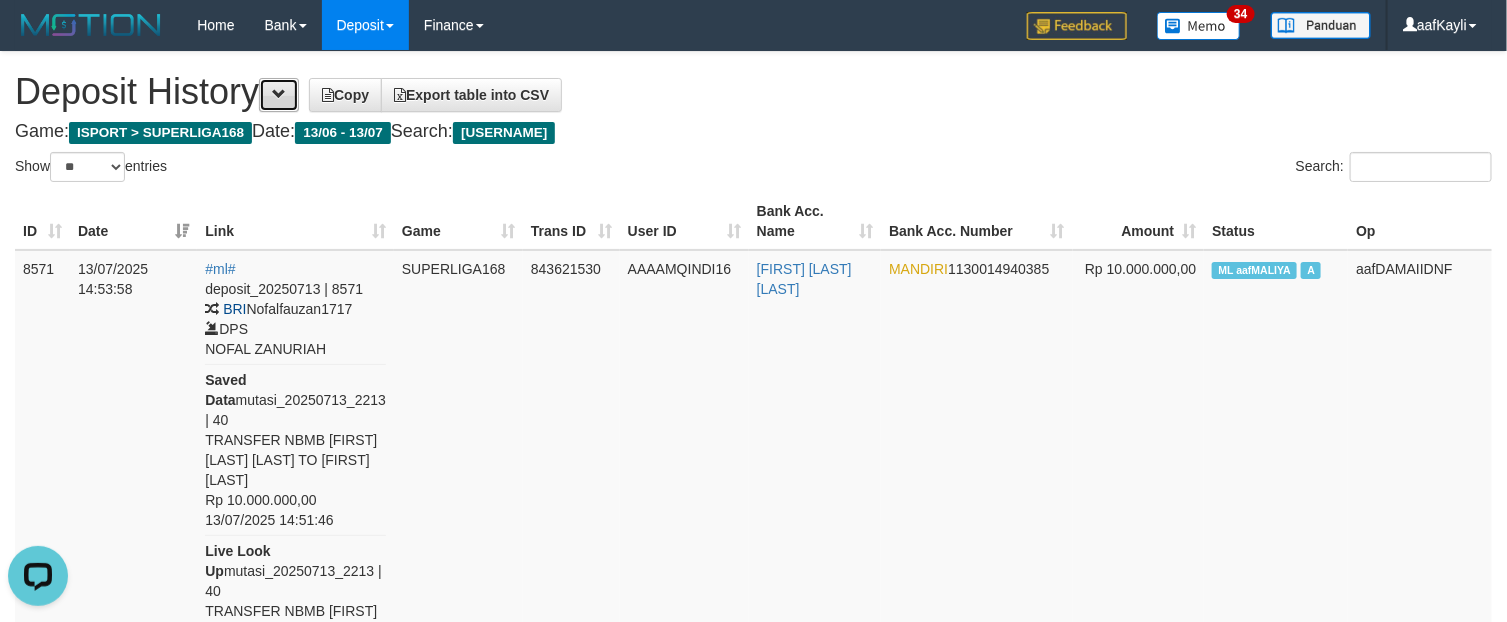 click at bounding box center (279, 95) 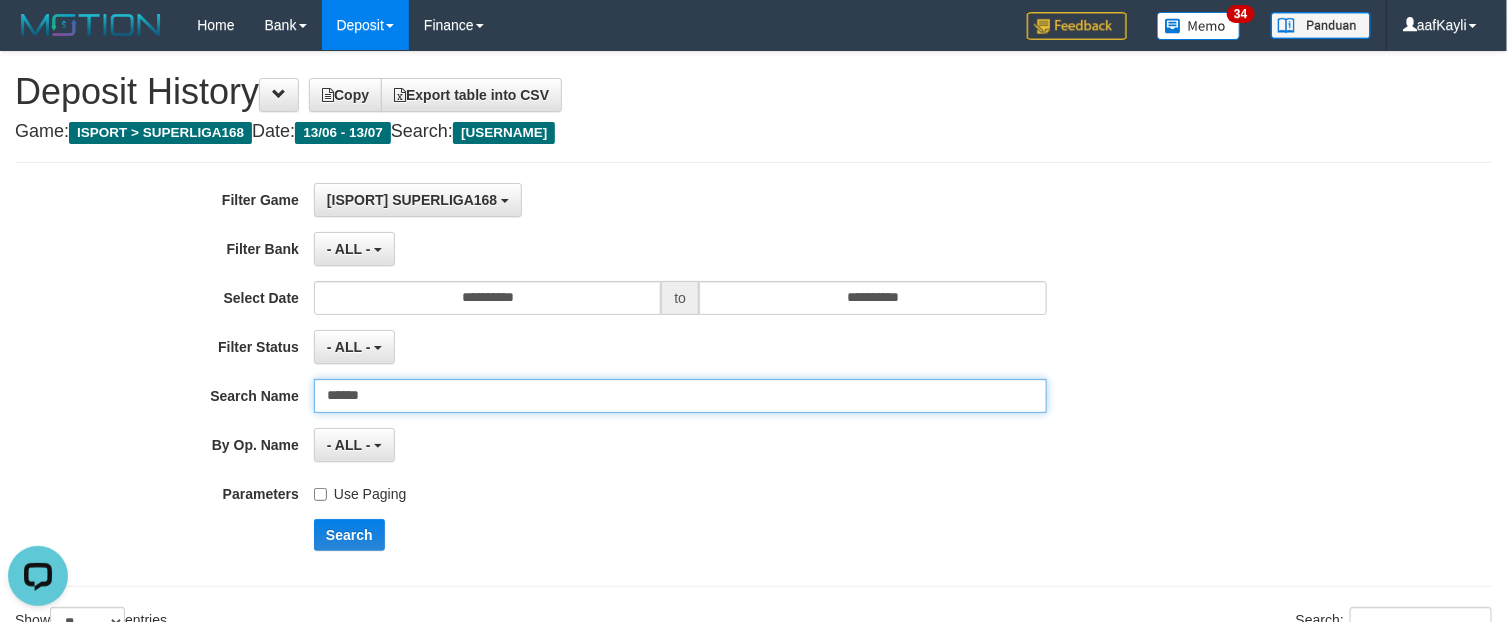drag, startPoint x: 391, startPoint y: 395, endPoint x: 171, endPoint y: 422, distance: 221.65062 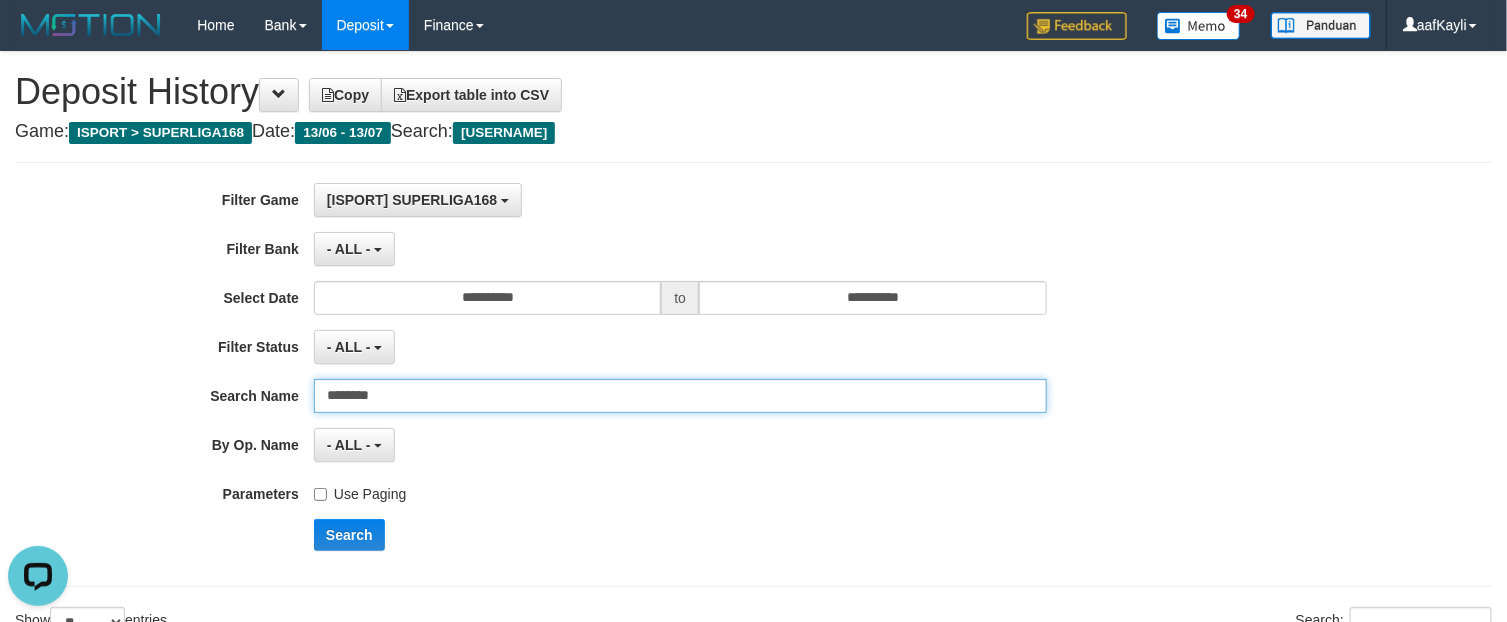 type on "********" 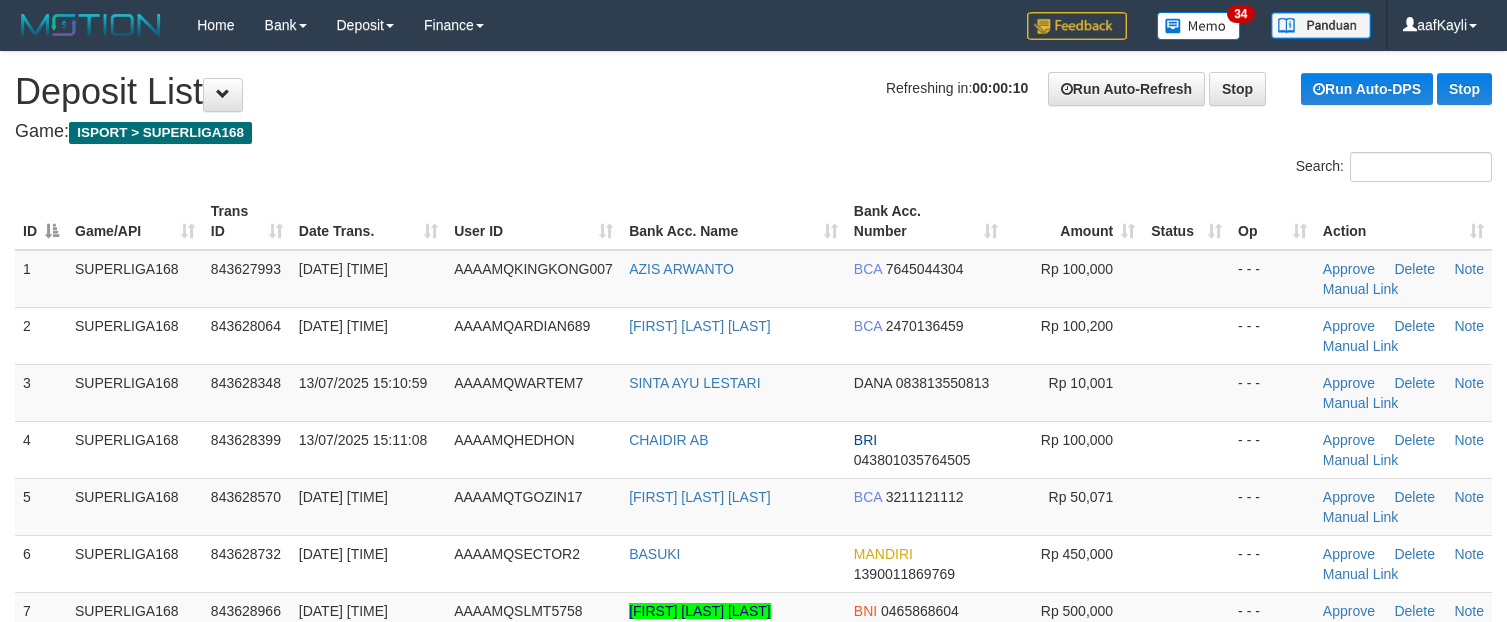 scroll, scrollTop: 0, scrollLeft: 0, axis: both 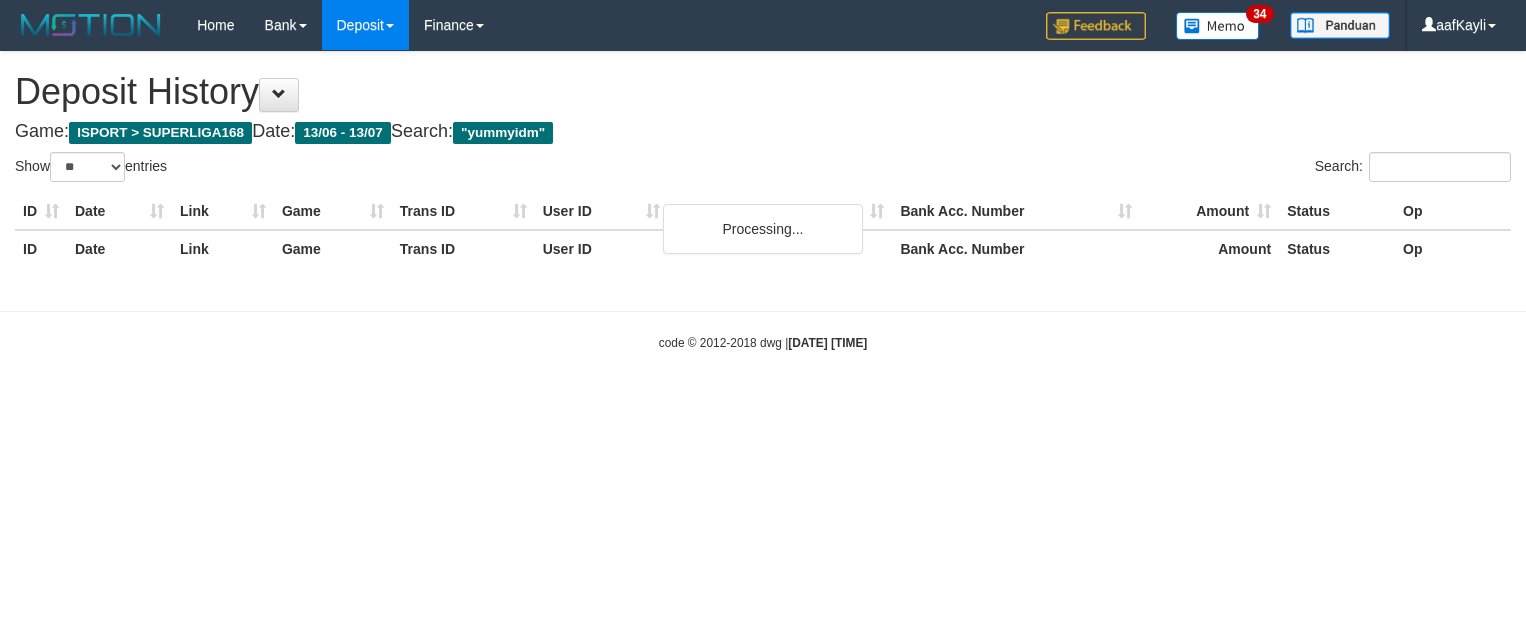 select on "**" 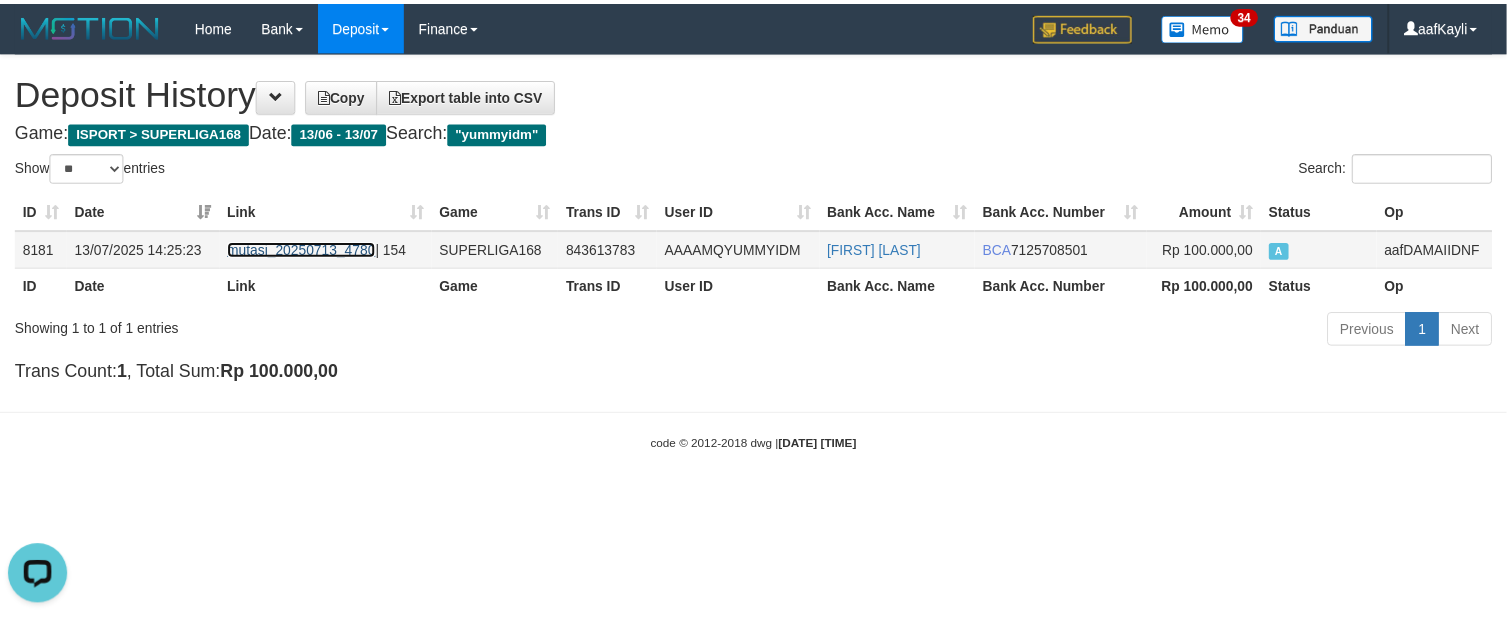 scroll, scrollTop: 0, scrollLeft: 0, axis: both 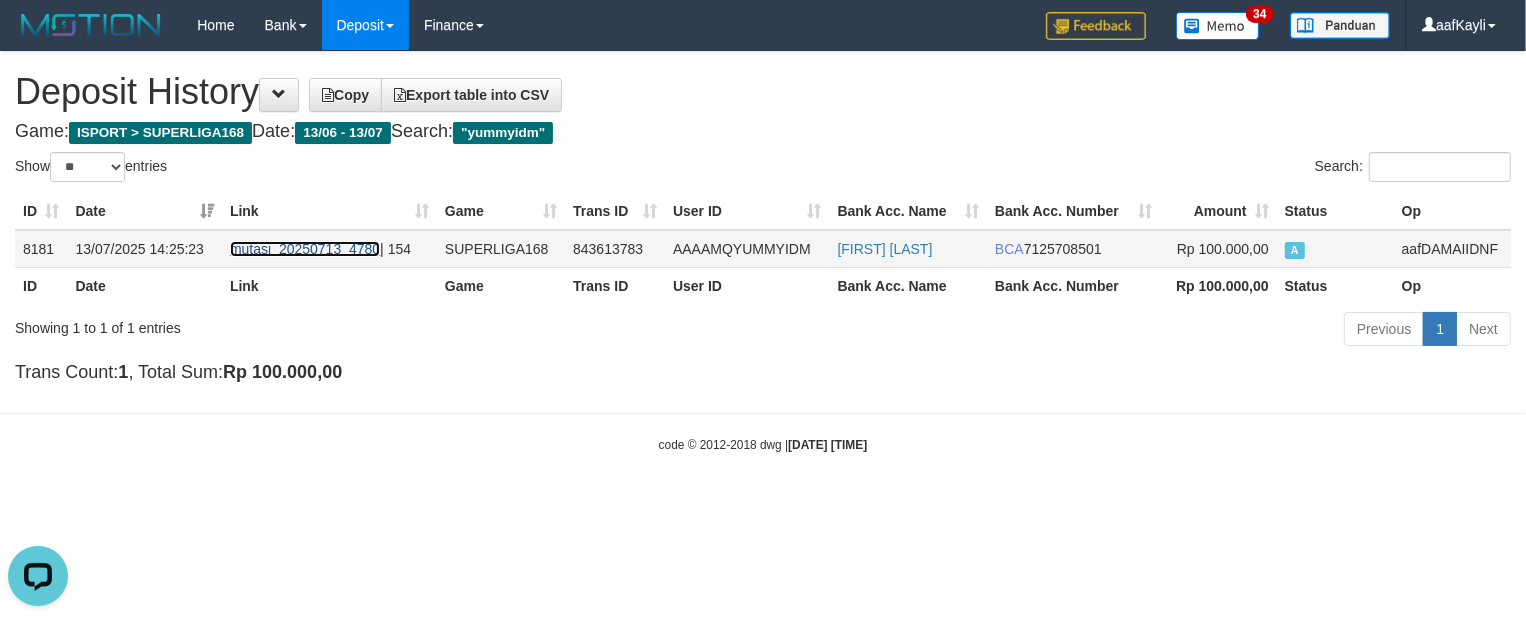 click on "mutasi_20250713_4780" at bounding box center [305, 249] 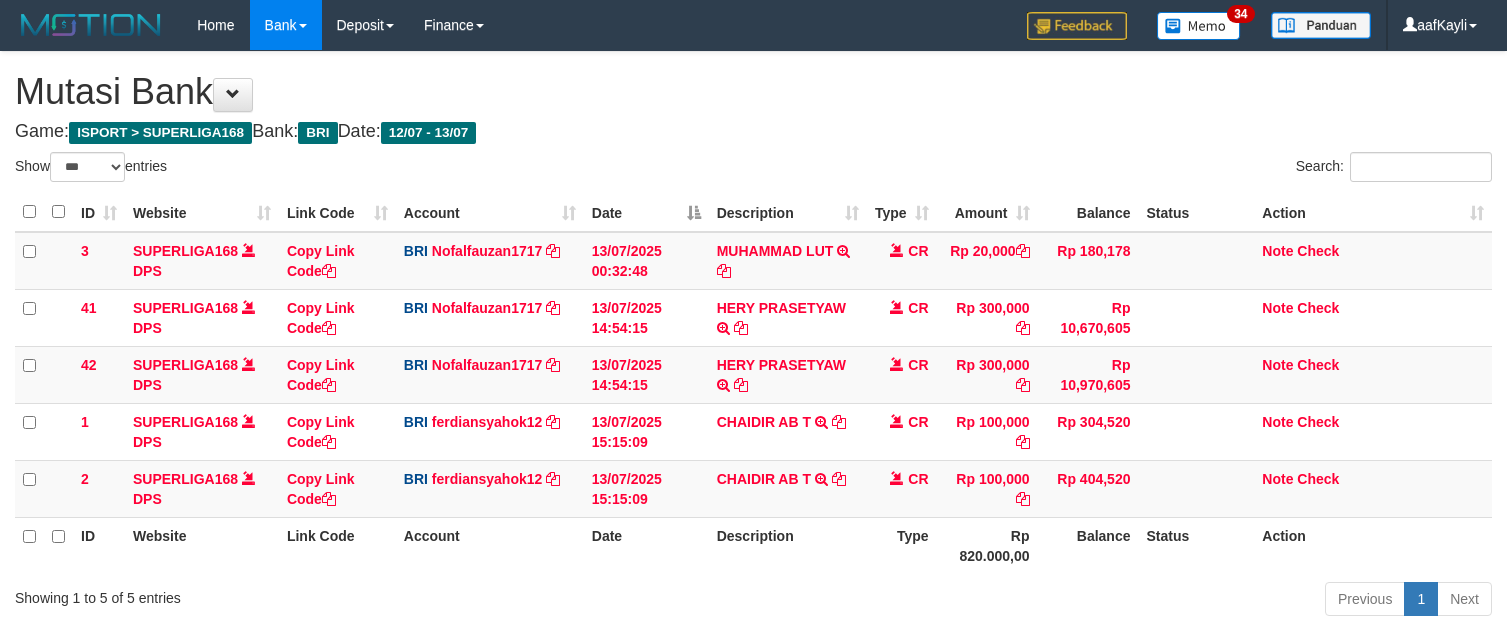 select on "***" 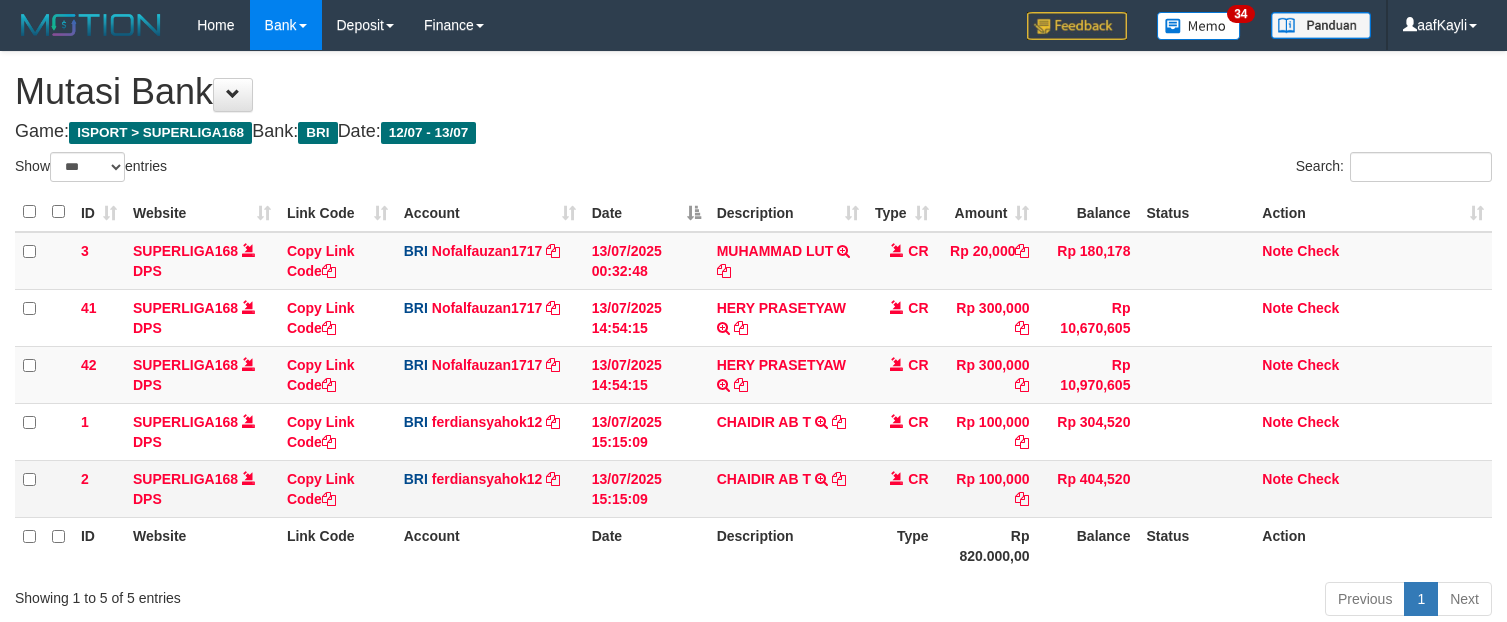 scroll, scrollTop: 0, scrollLeft: 0, axis: both 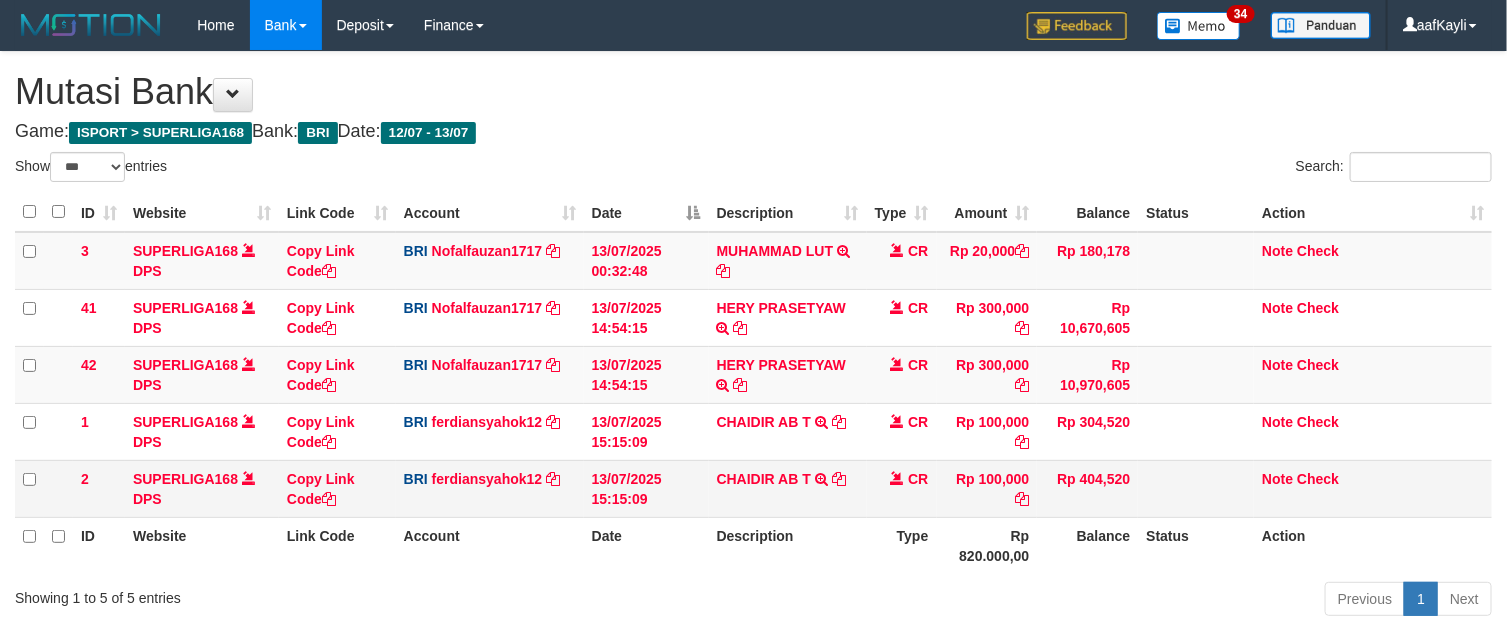 click on "CHAIDIR AB T         TRANSFER NBMB CHAIDIR AB T TO FERDIANSYAH" at bounding box center [788, 488] 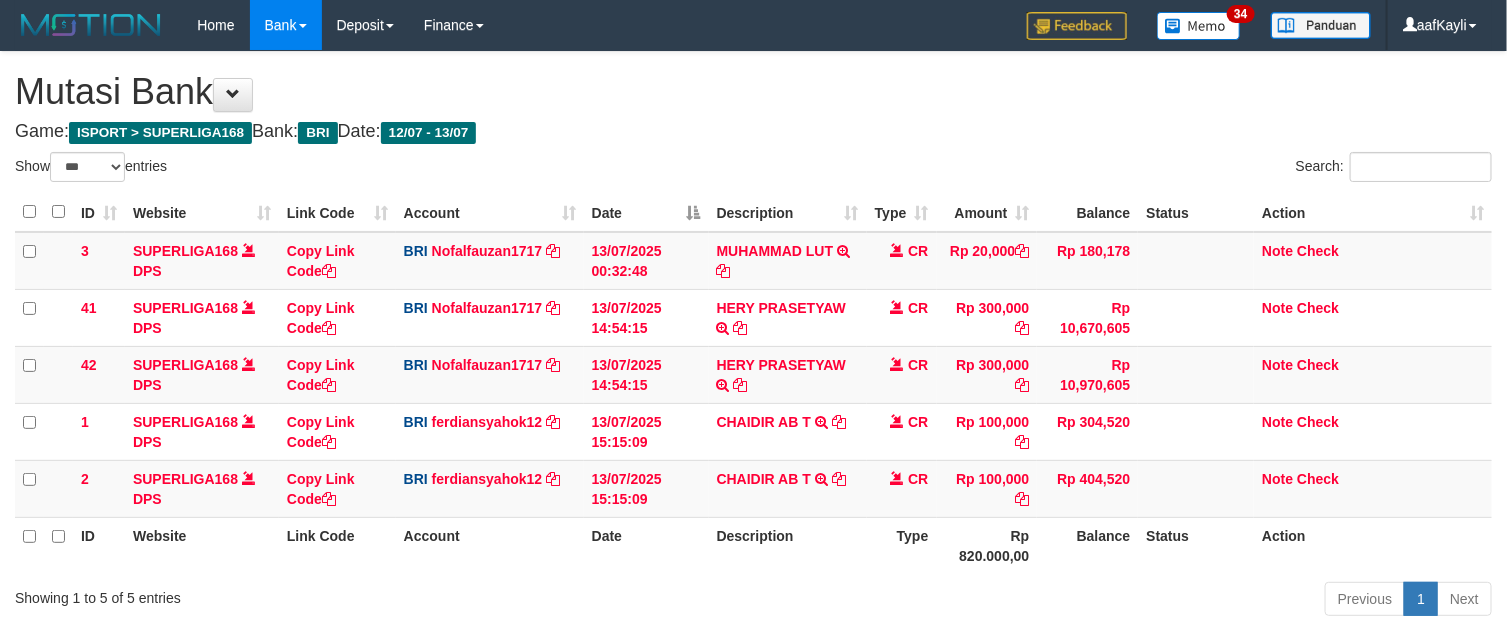 click on "Description" at bounding box center (788, 545) 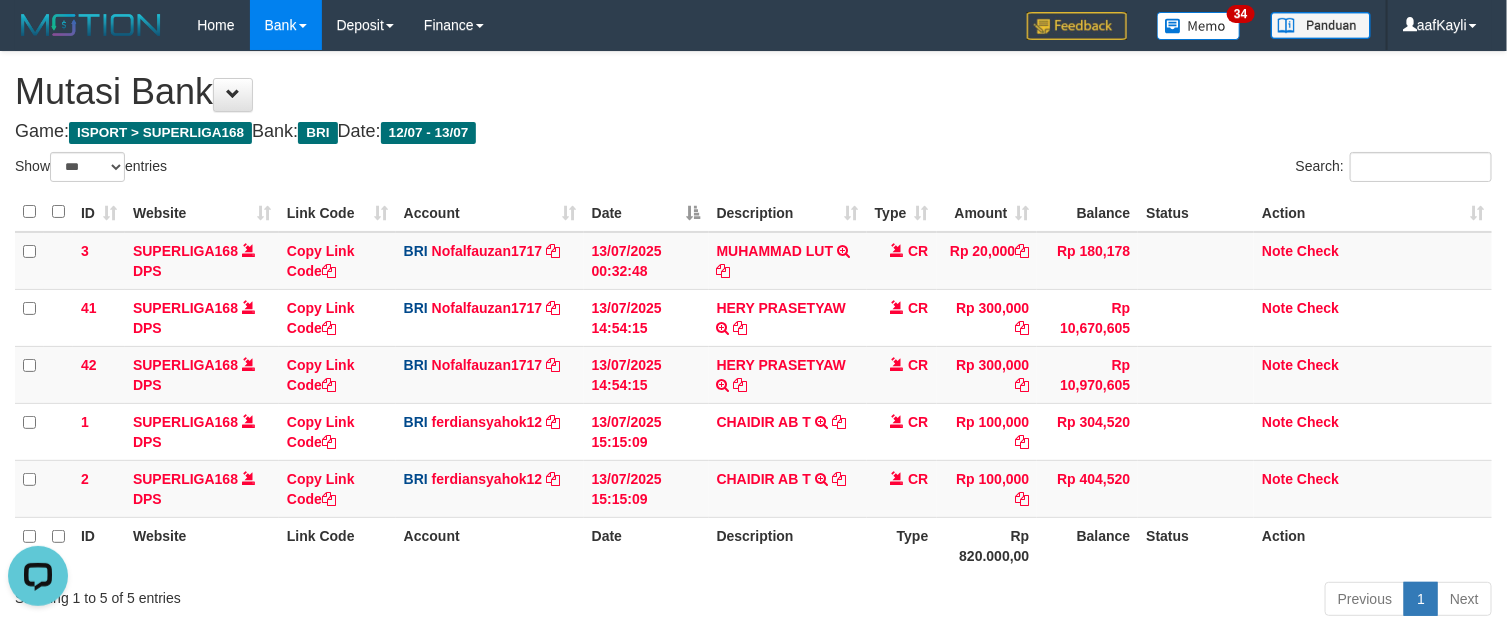 scroll, scrollTop: 0, scrollLeft: 0, axis: both 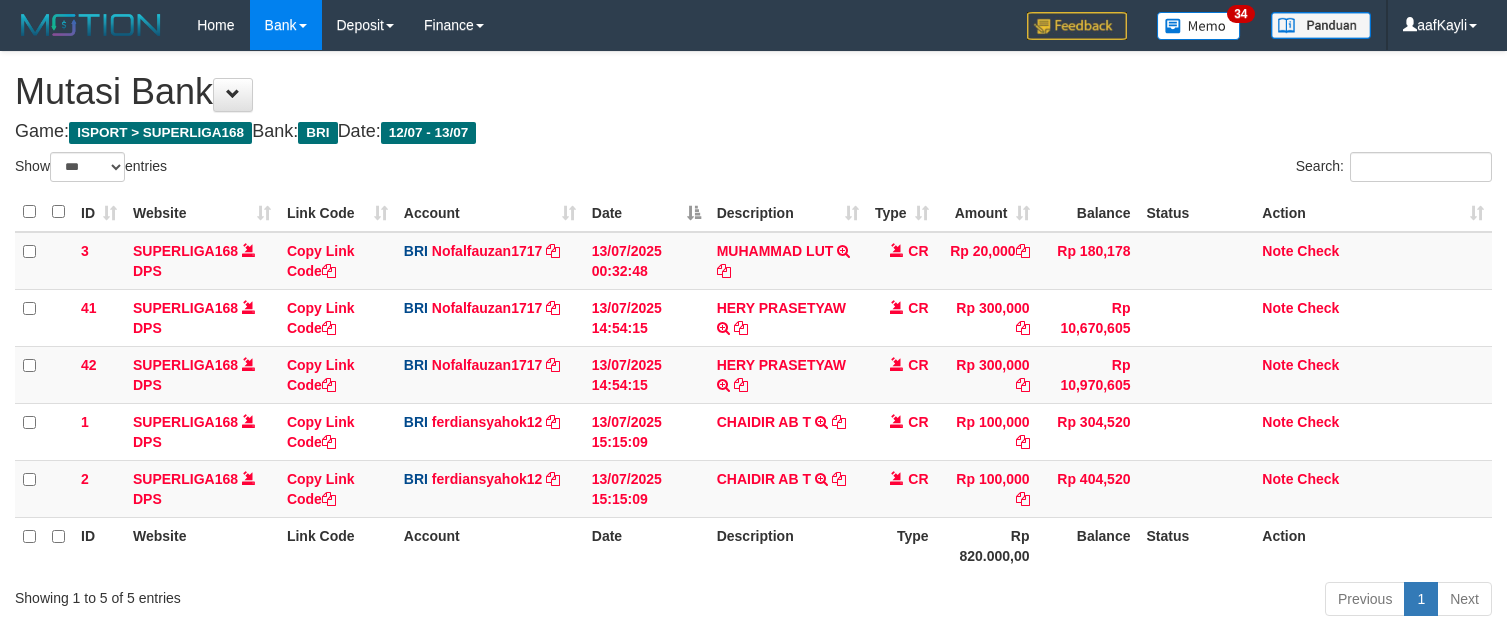 select on "***" 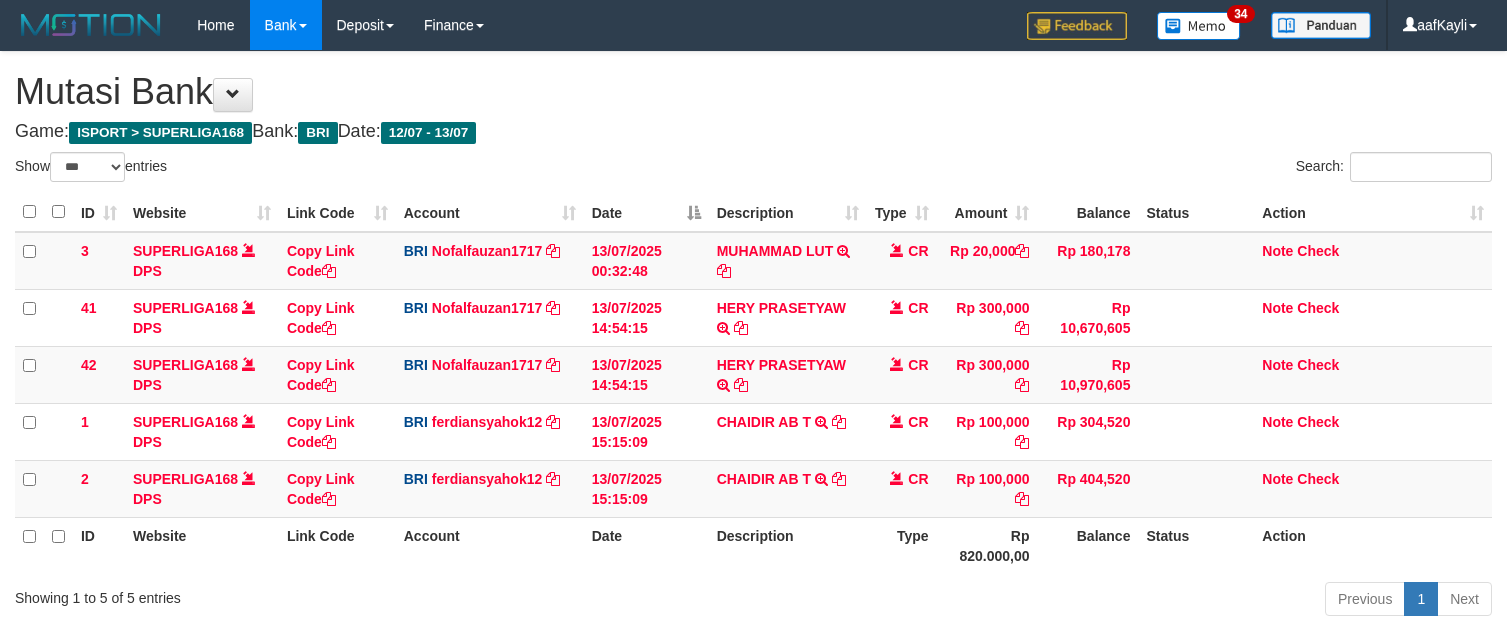 scroll, scrollTop: 0, scrollLeft: 0, axis: both 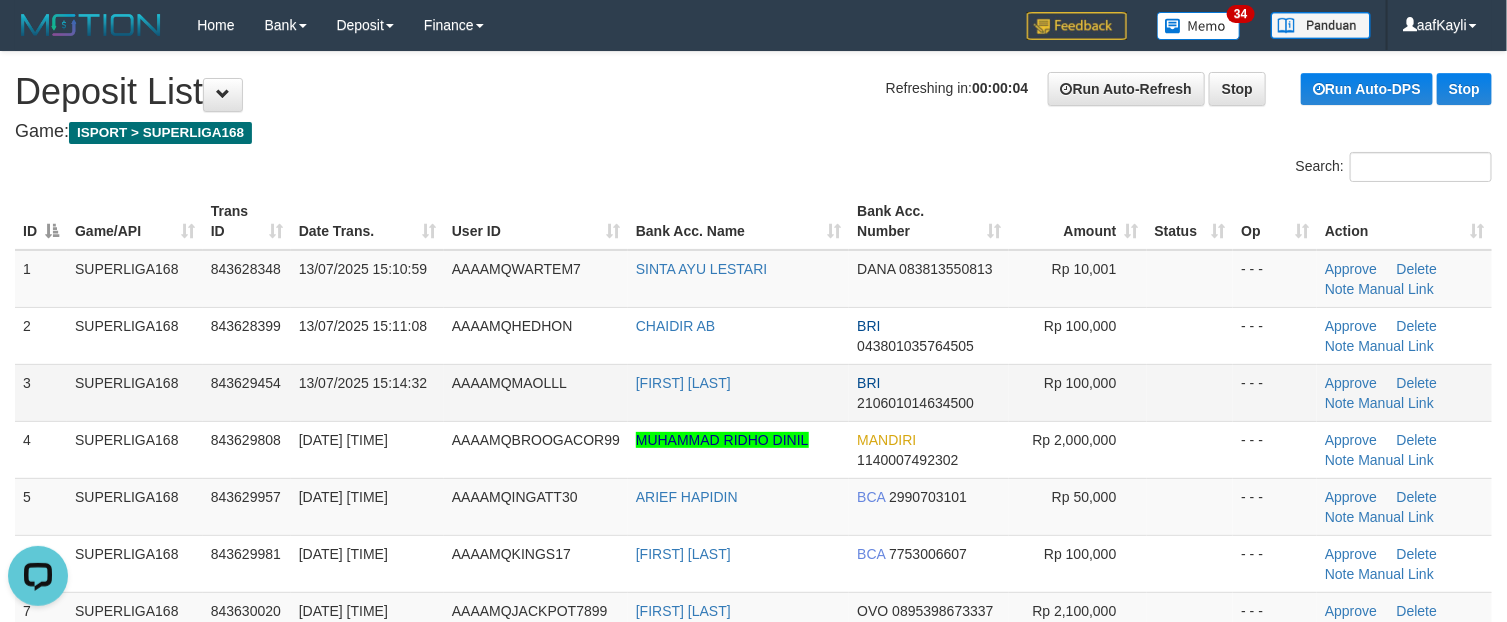 click at bounding box center (1190, 392) 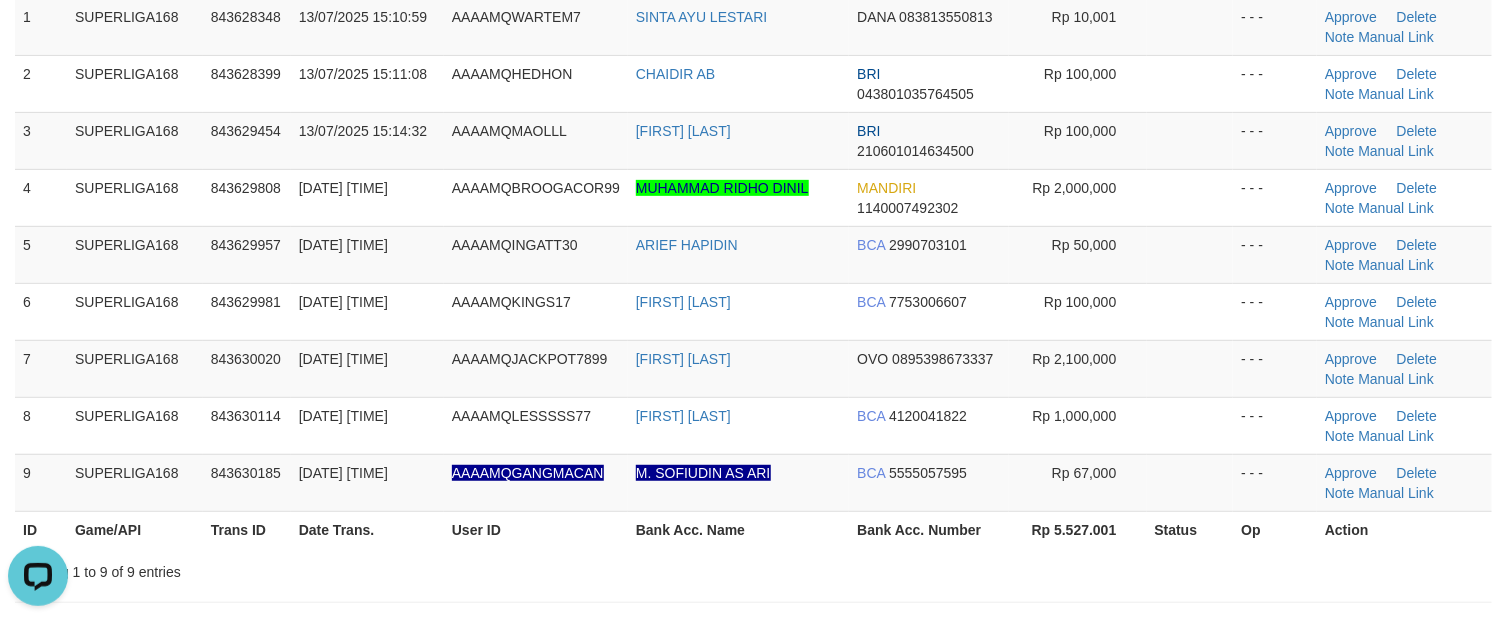scroll, scrollTop: 0, scrollLeft: 0, axis: both 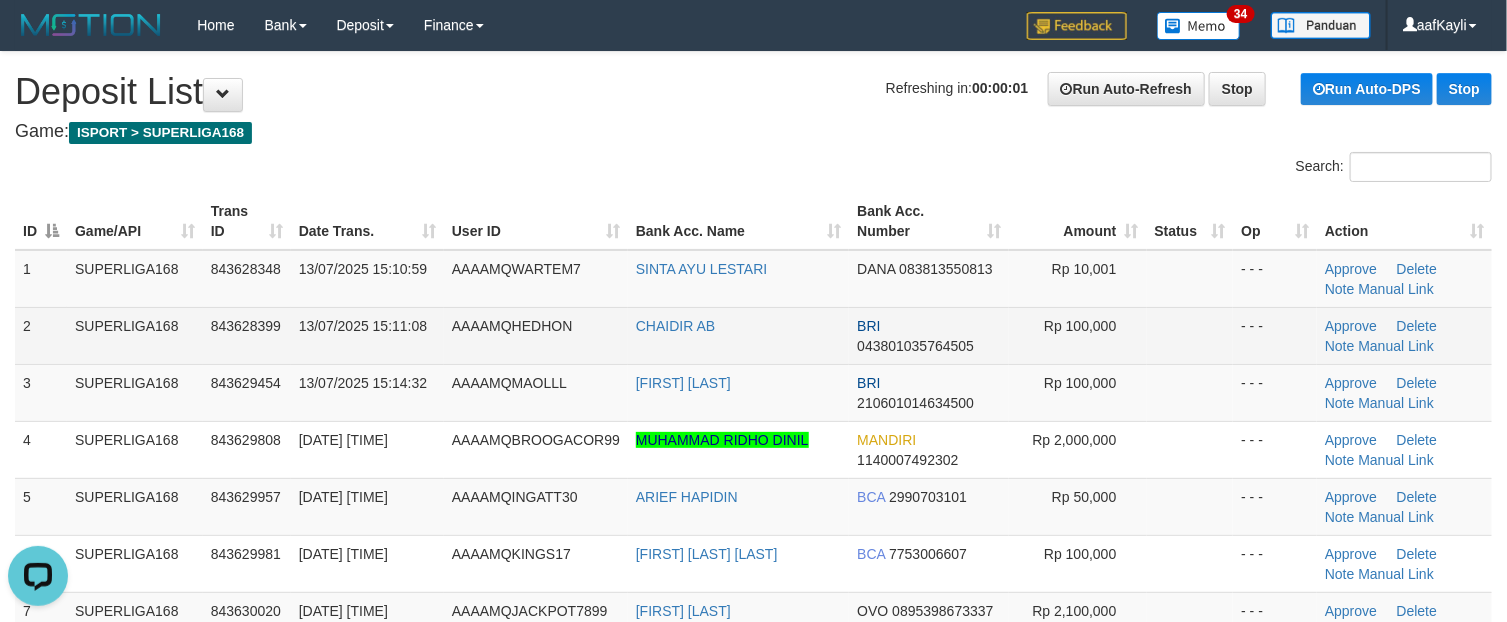 click at bounding box center [1190, 335] 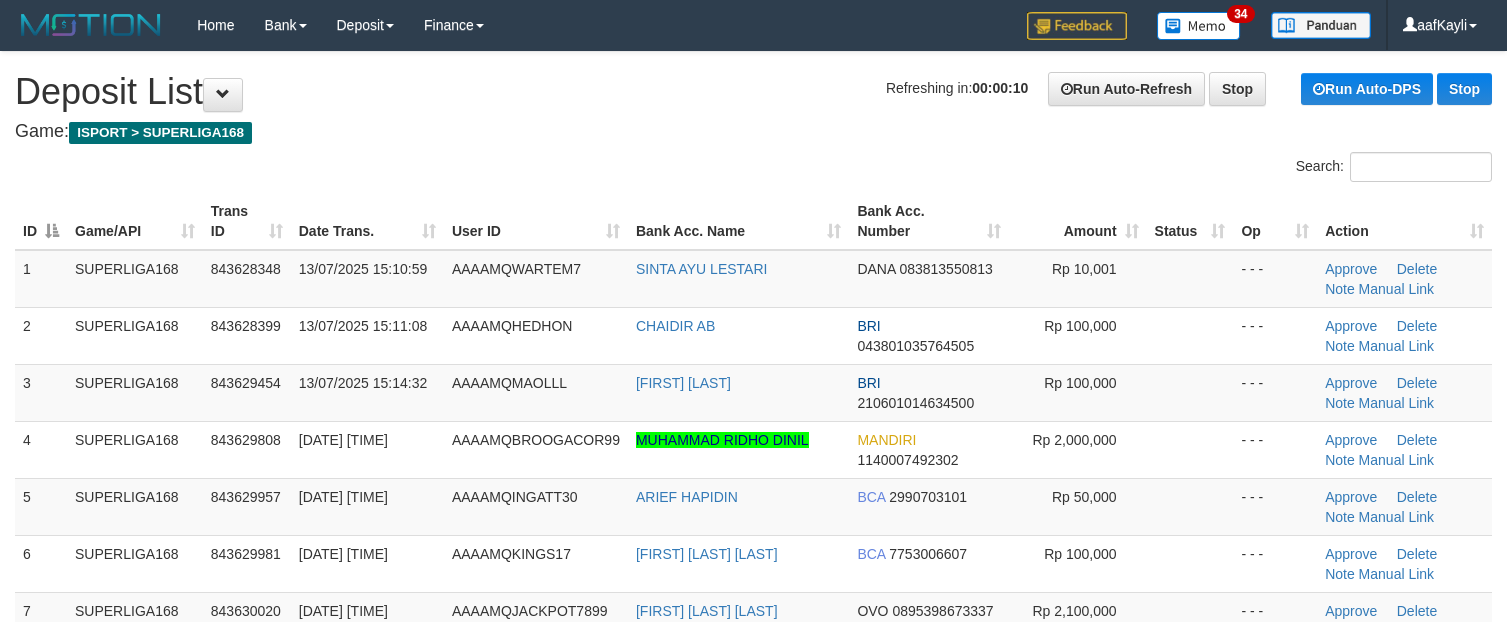 scroll, scrollTop: 0, scrollLeft: 0, axis: both 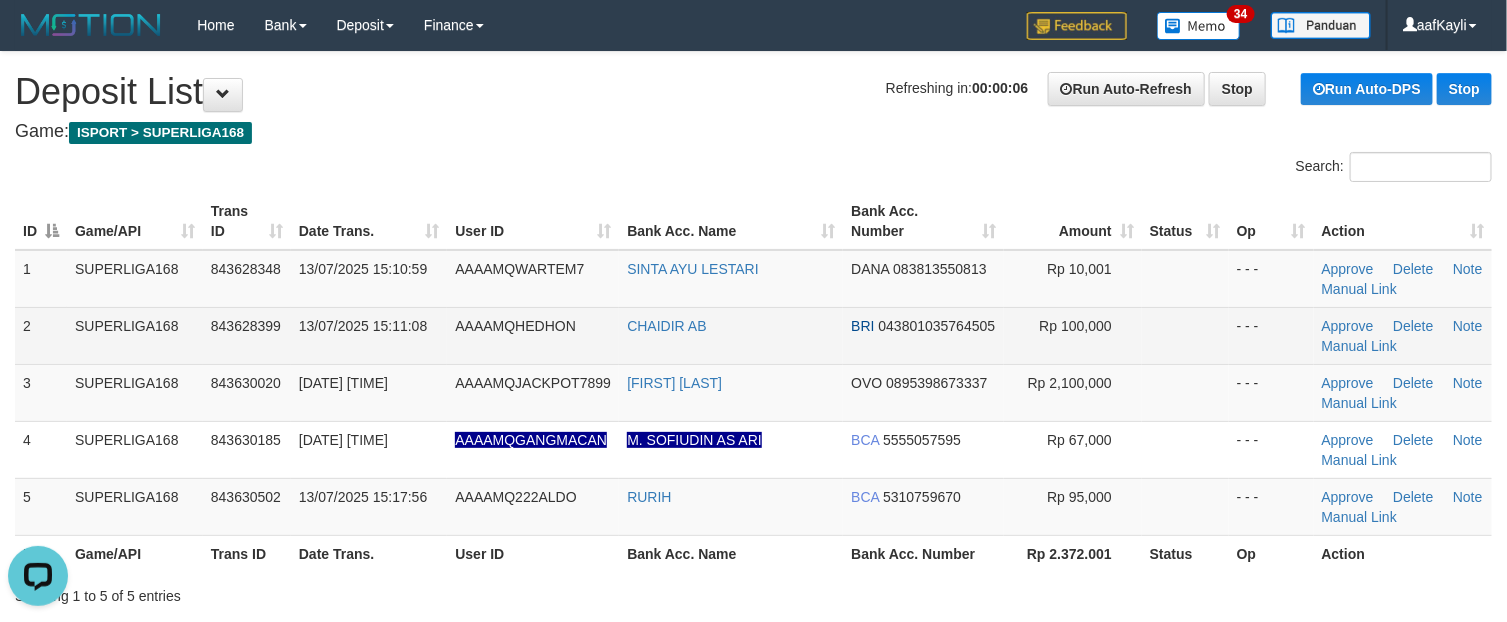 click at bounding box center [1185, 335] 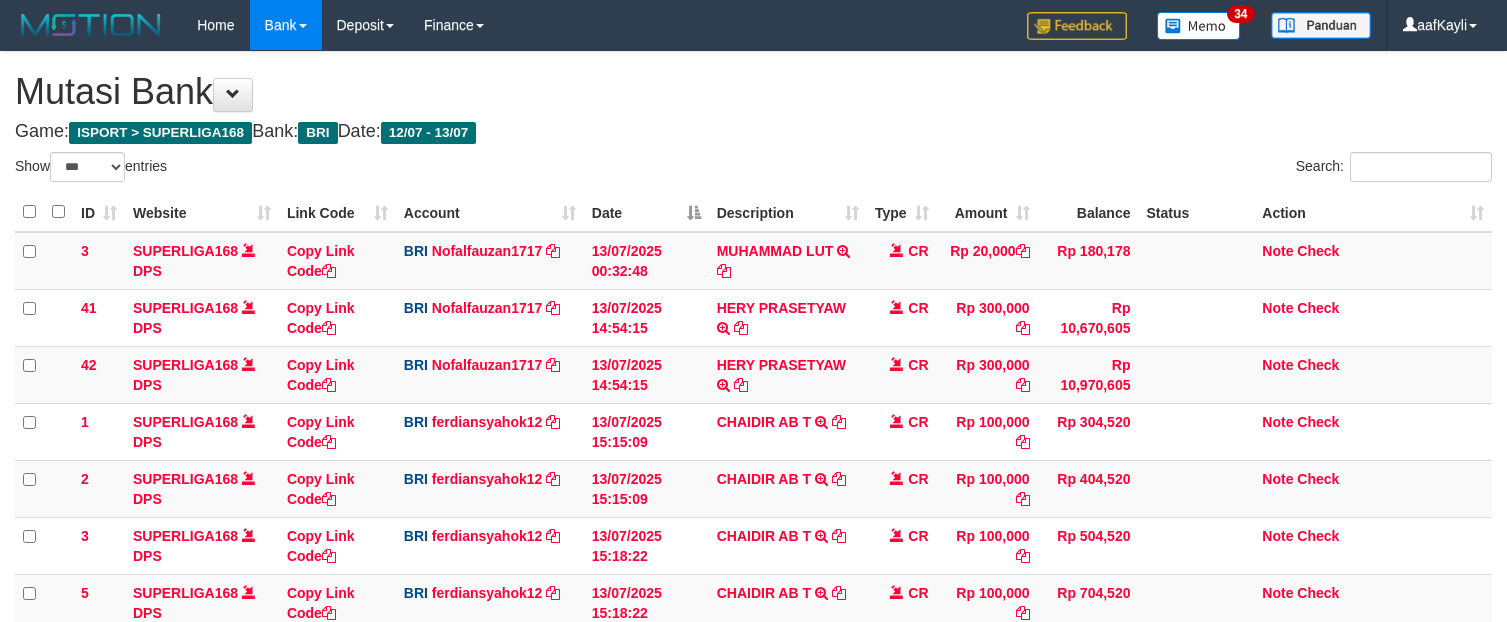 select on "***" 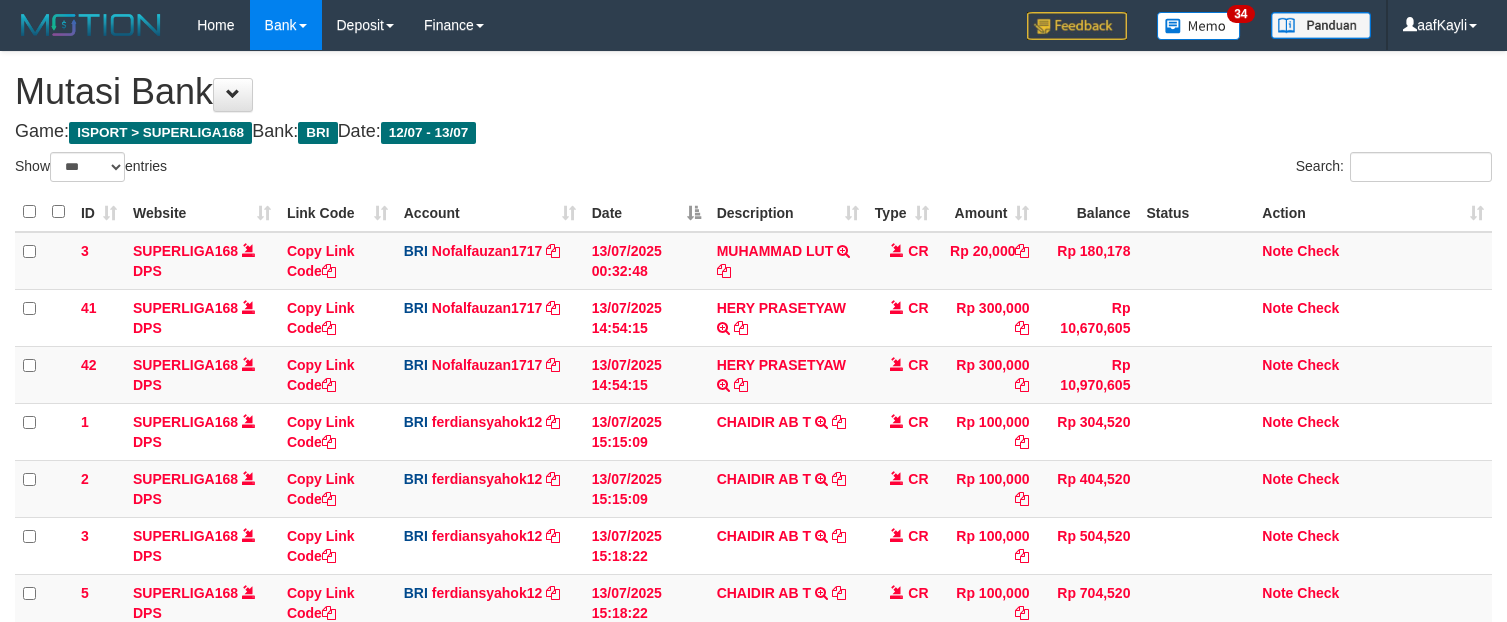 scroll, scrollTop: 0, scrollLeft: 0, axis: both 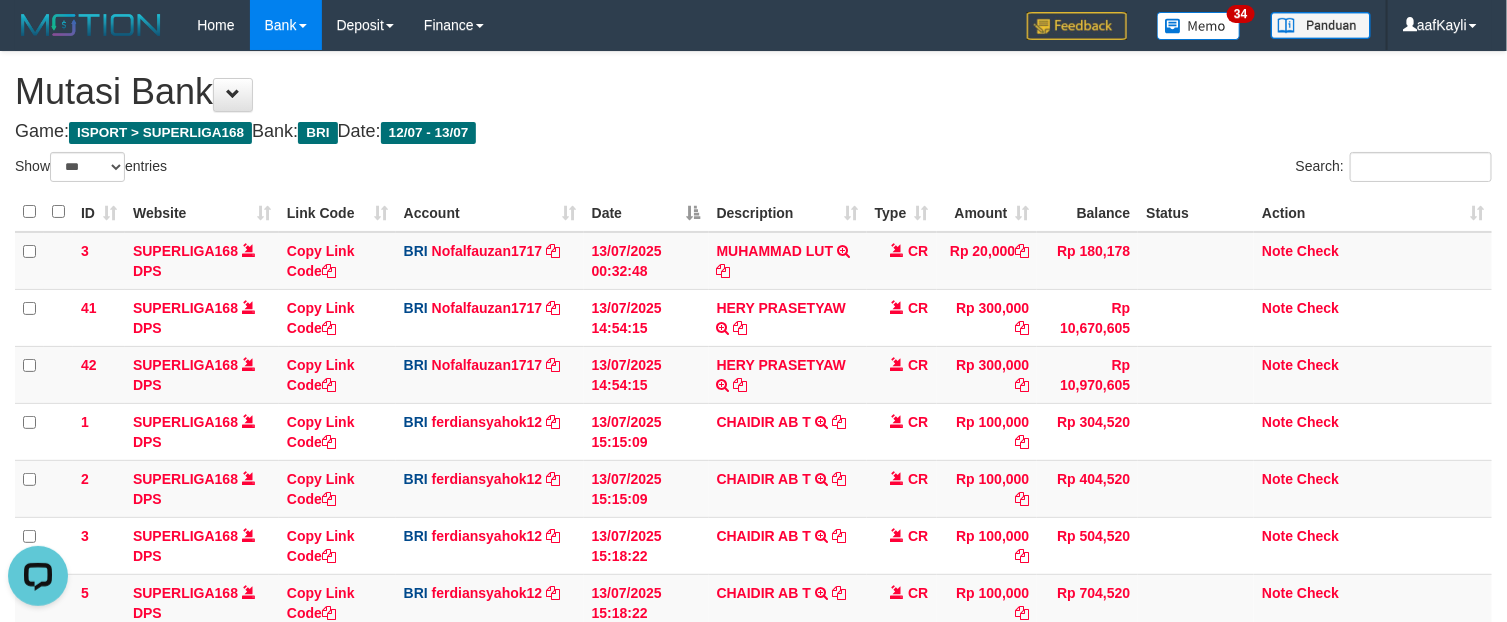 click on "Search:" at bounding box center (1131, 169) 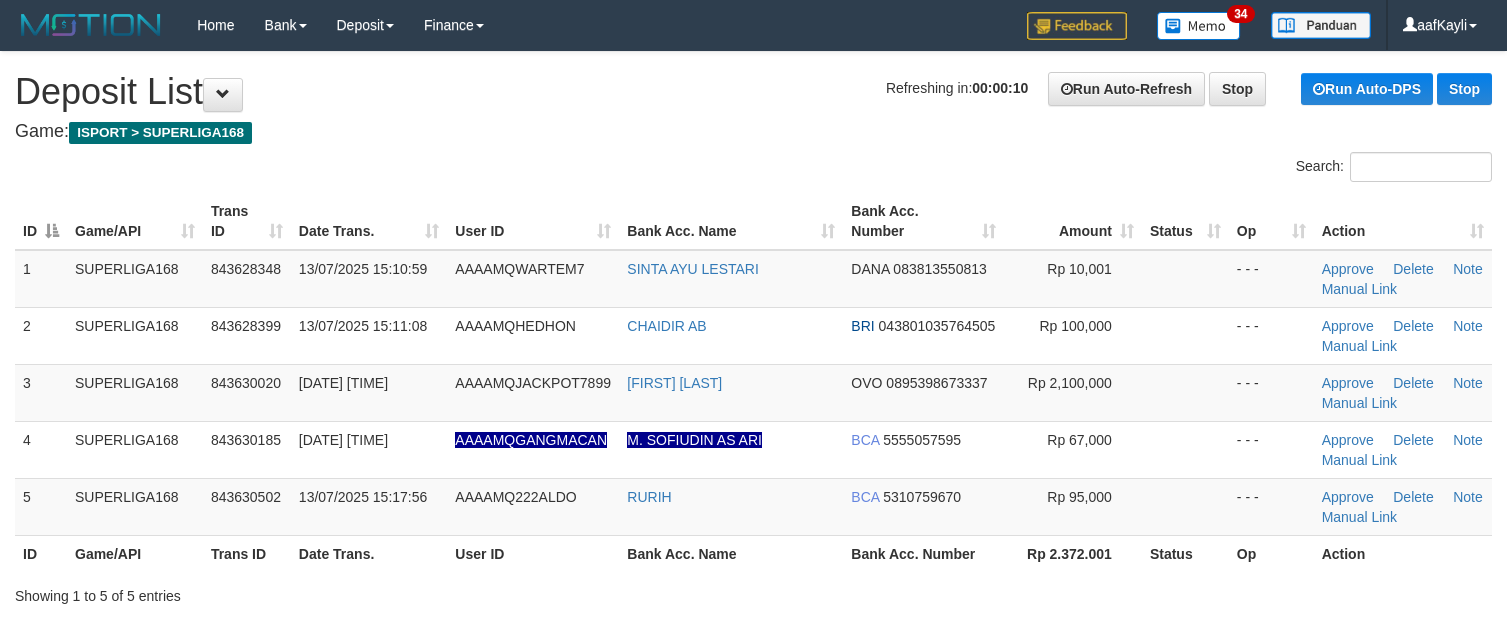 scroll, scrollTop: 0, scrollLeft: 0, axis: both 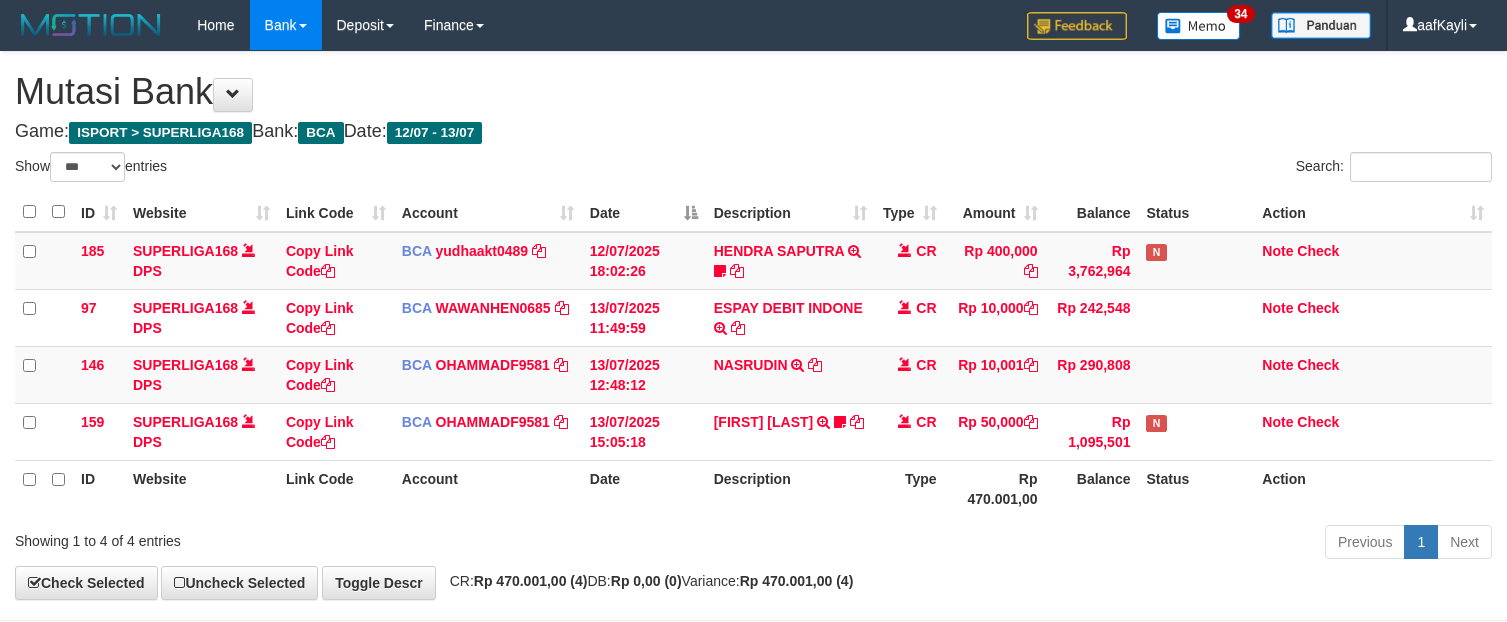 select on "***" 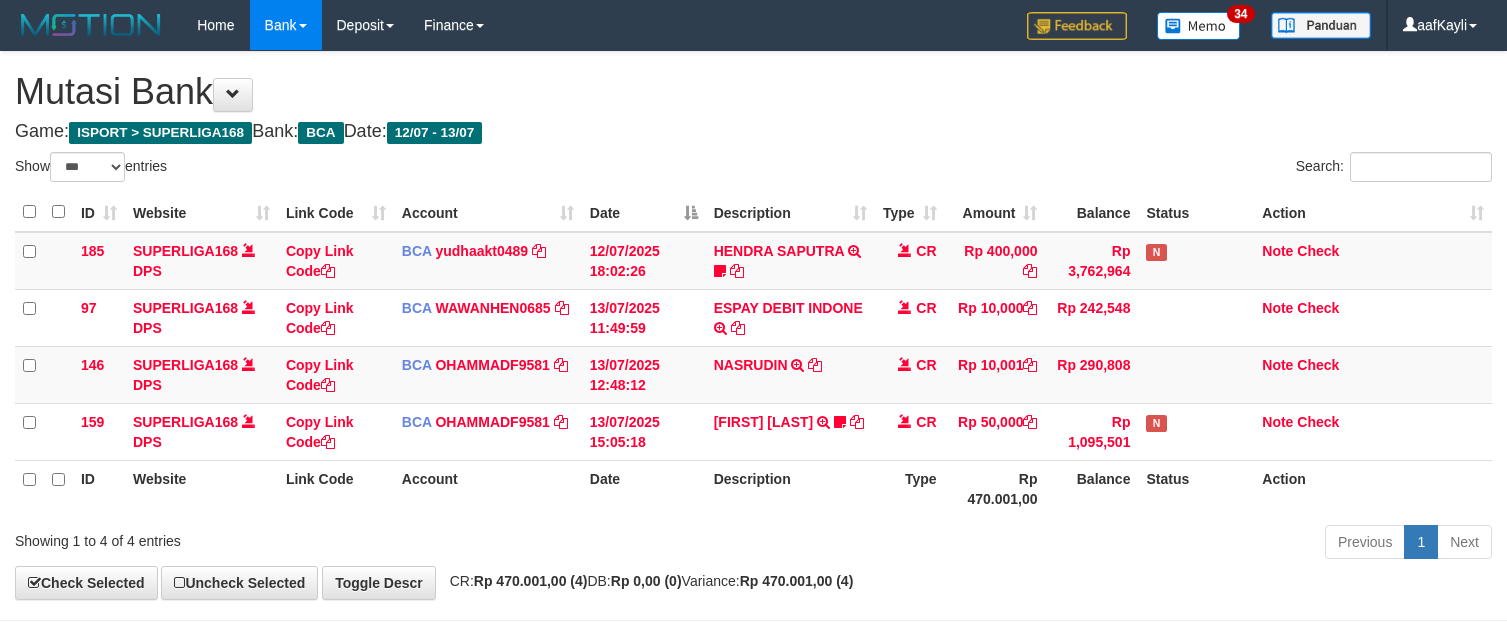 scroll, scrollTop: 90, scrollLeft: 0, axis: vertical 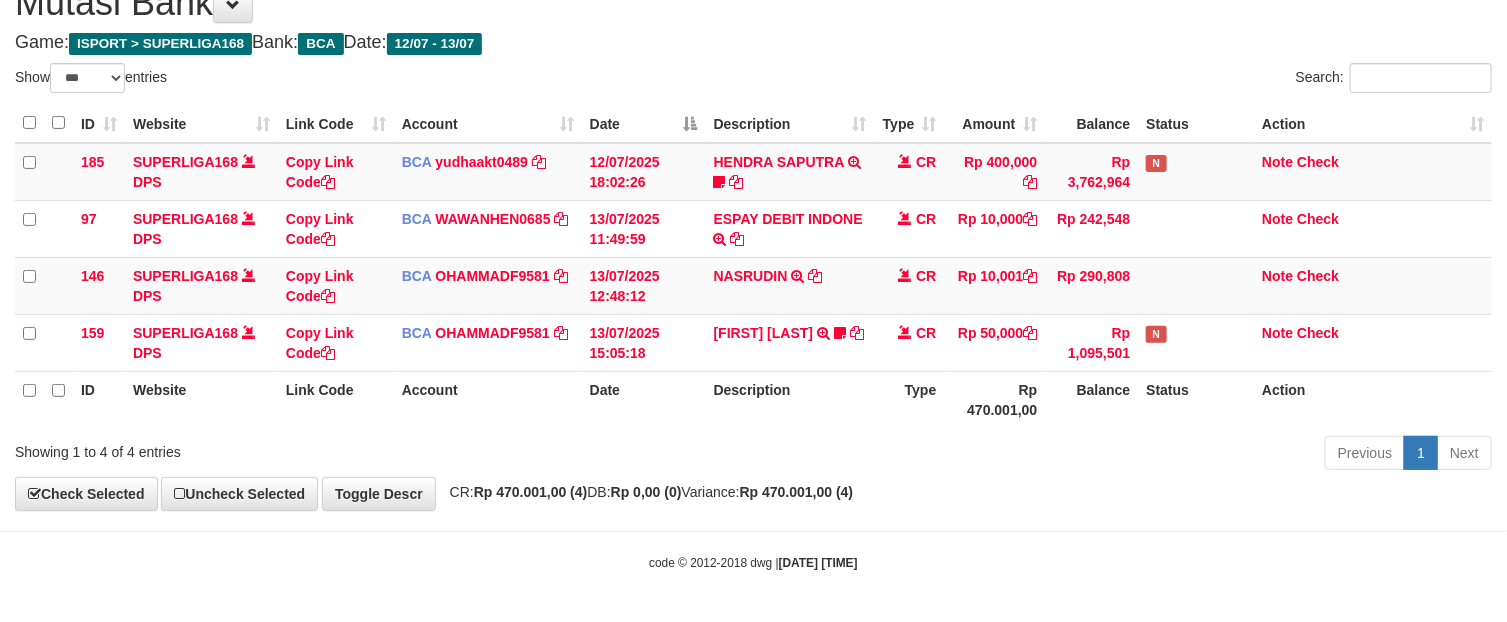 click on "**********" at bounding box center (753, 236) 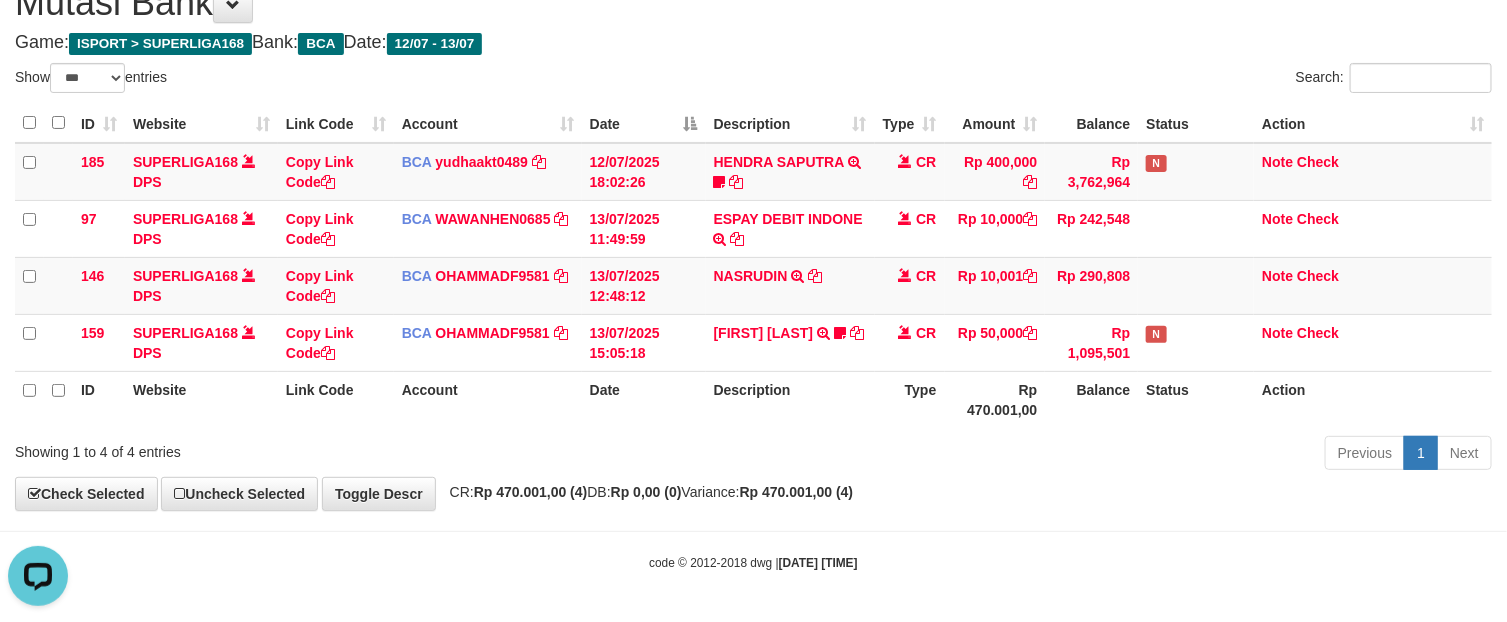 scroll, scrollTop: 0, scrollLeft: 0, axis: both 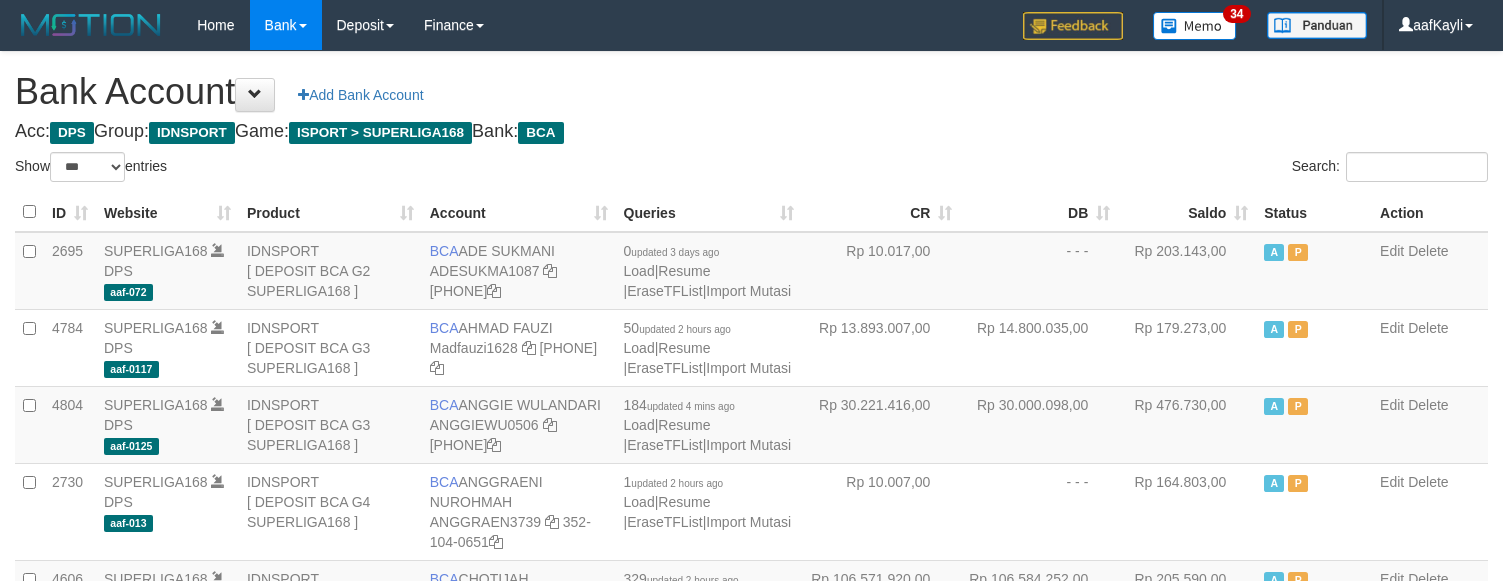 select on "***" 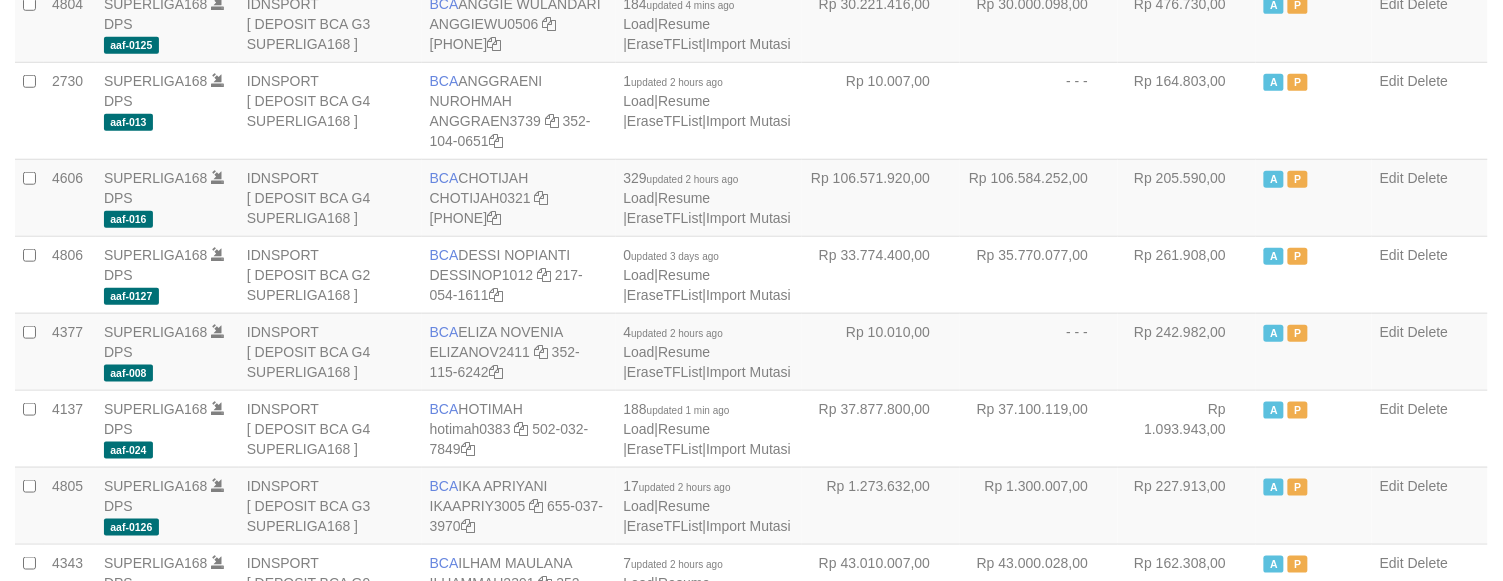 scroll, scrollTop: 542, scrollLeft: 0, axis: vertical 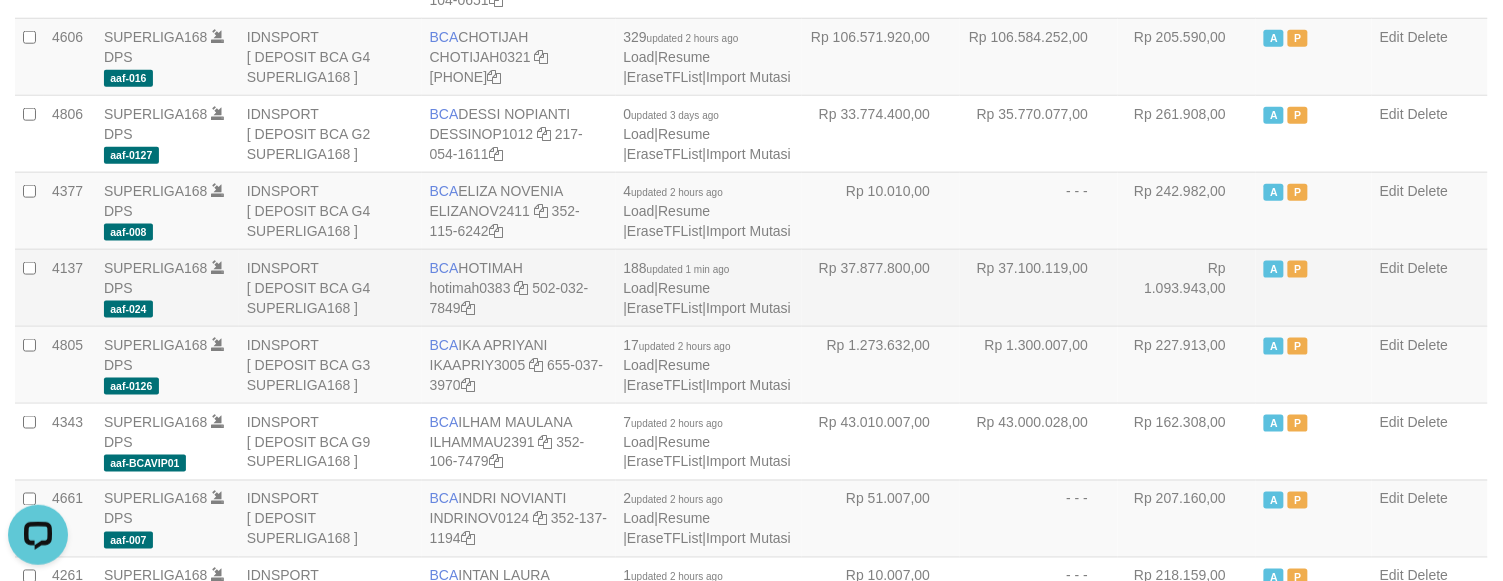 click on "Rp 1.093.943,00" at bounding box center [1187, 287] 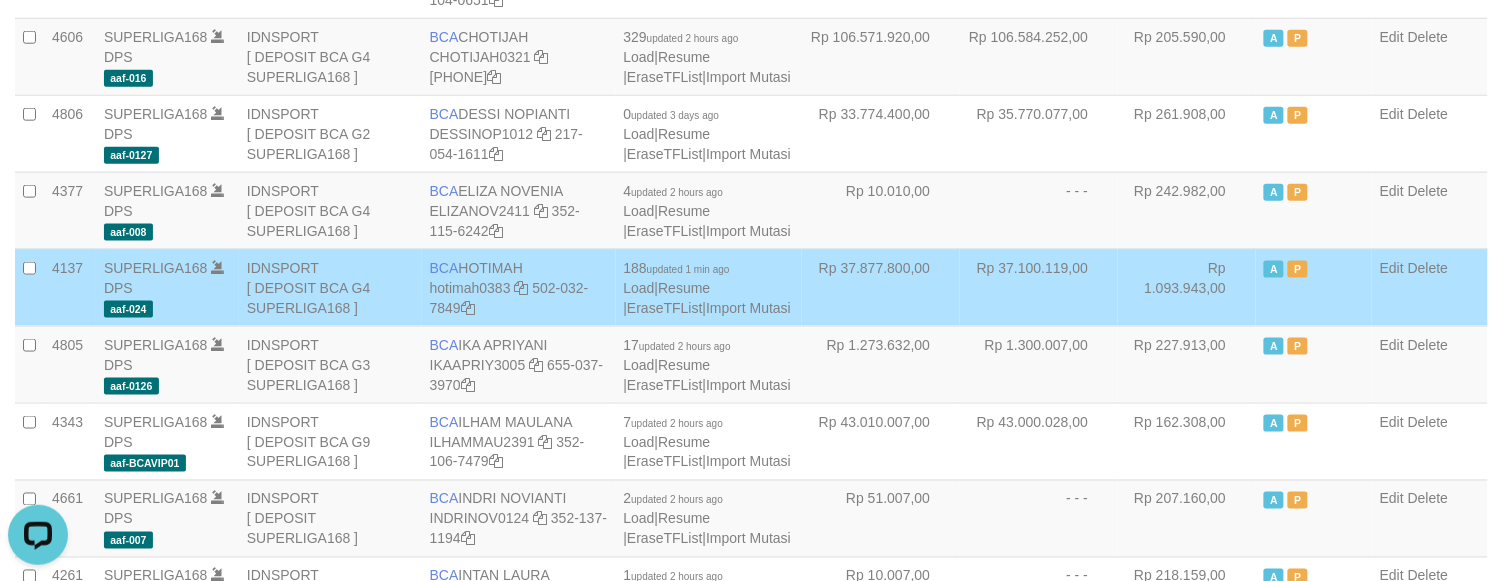scroll, scrollTop: 1903, scrollLeft: 0, axis: vertical 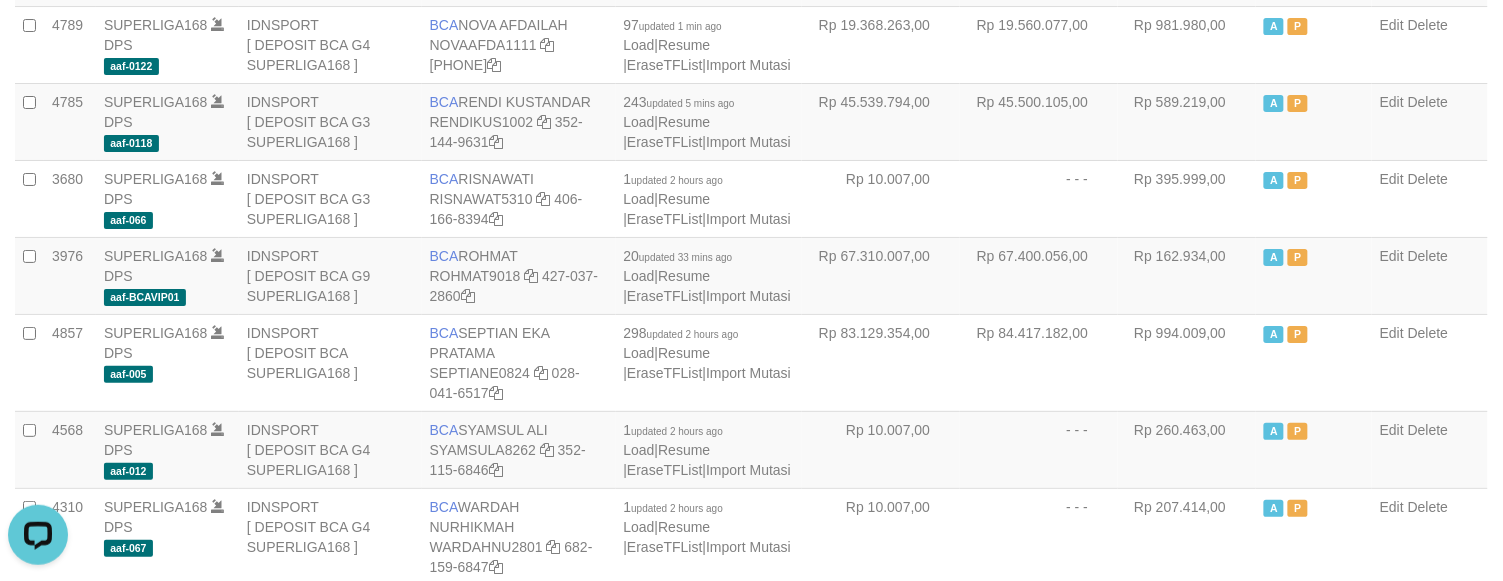 click on "Rp 981.980,00" at bounding box center [1187, 44] 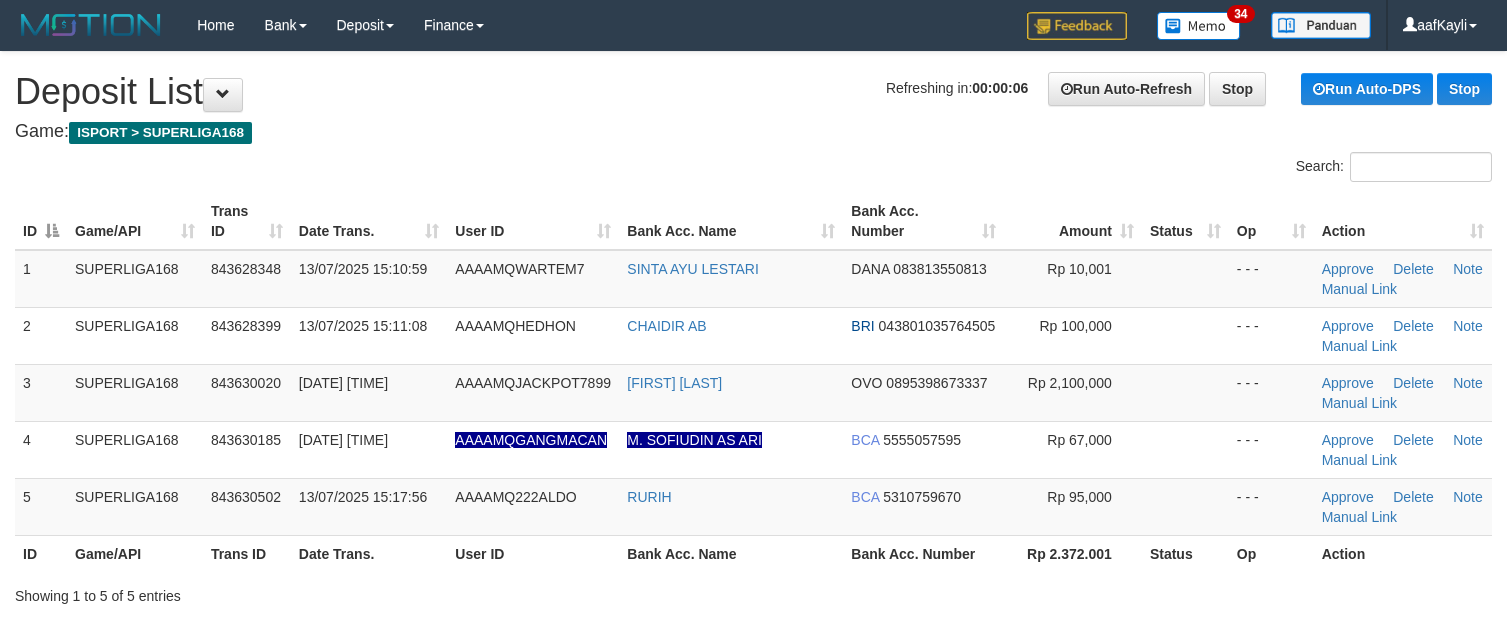 scroll, scrollTop: 0, scrollLeft: 0, axis: both 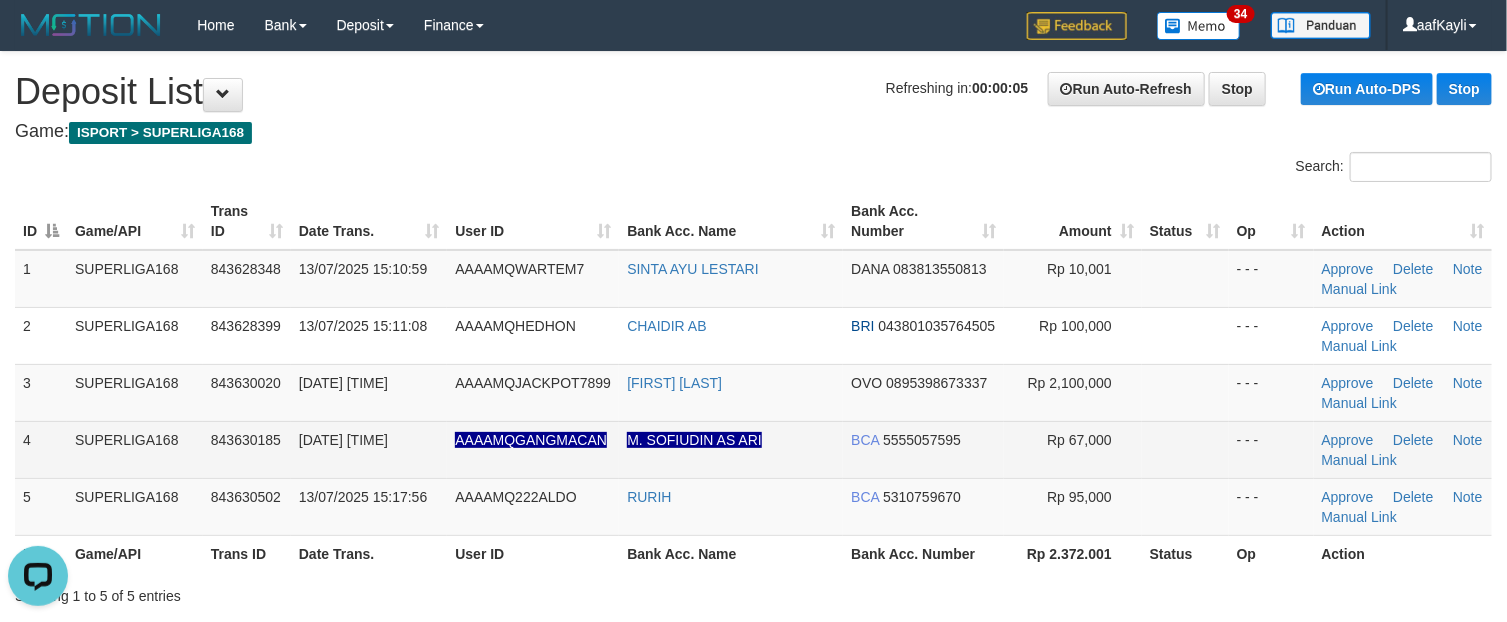 click at bounding box center [1185, 449] 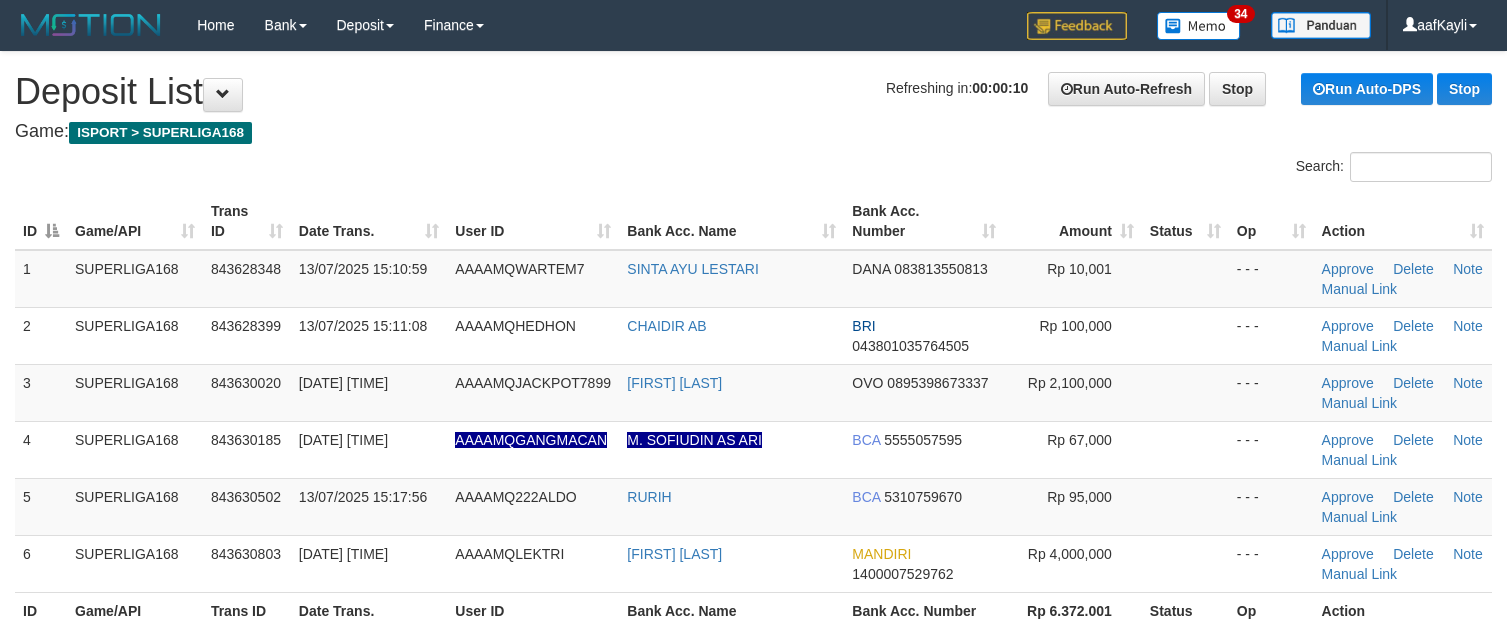 scroll, scrollTop: 0, scrollLeft: 0, axis: both 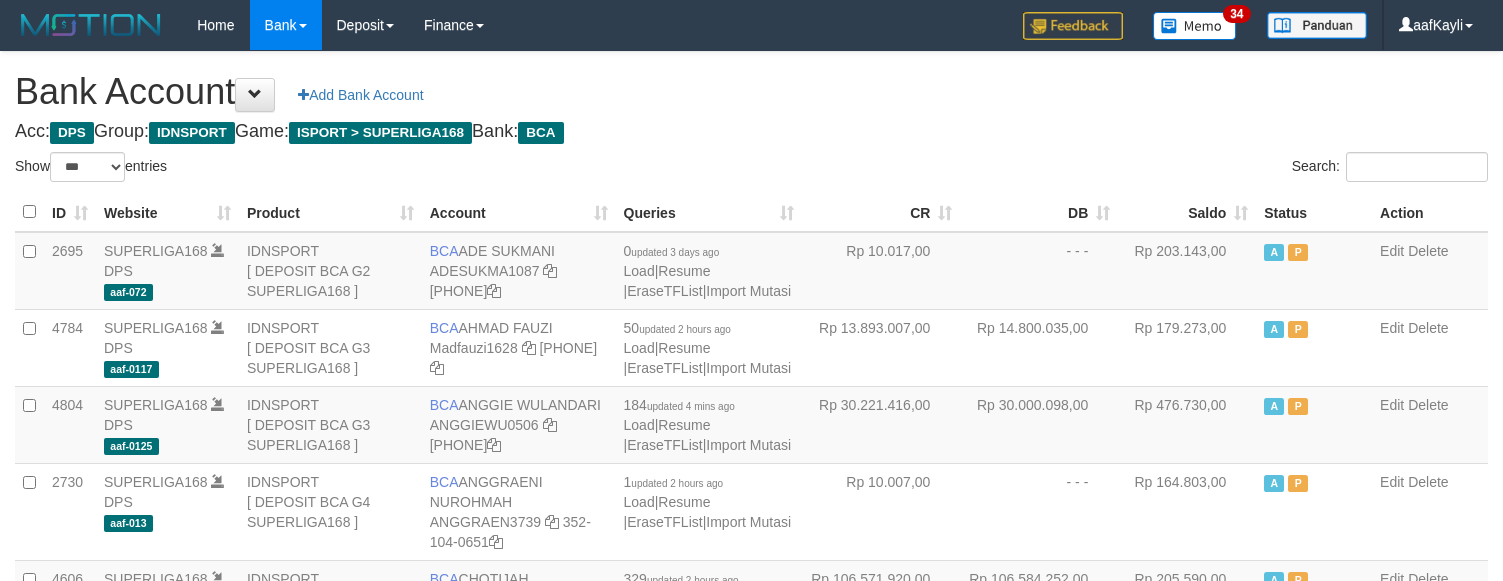 select on "***" 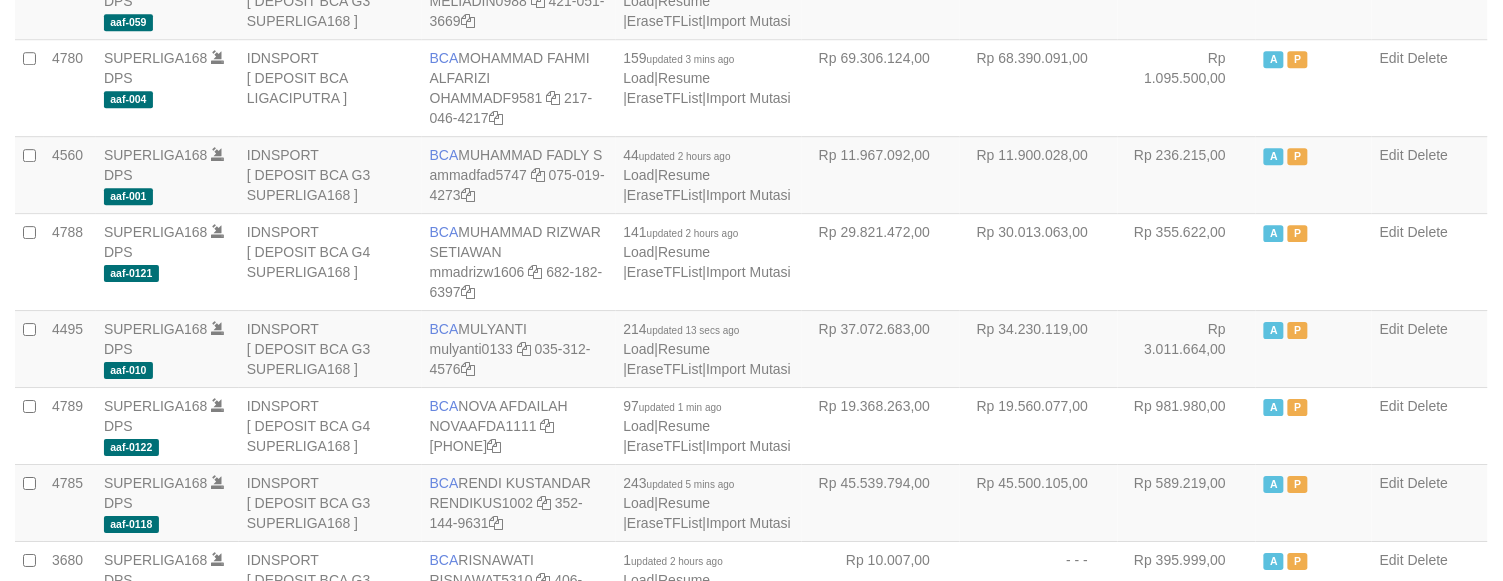 scroll, scrollTop: 1903, scrollLeft: 0, axis: vertical 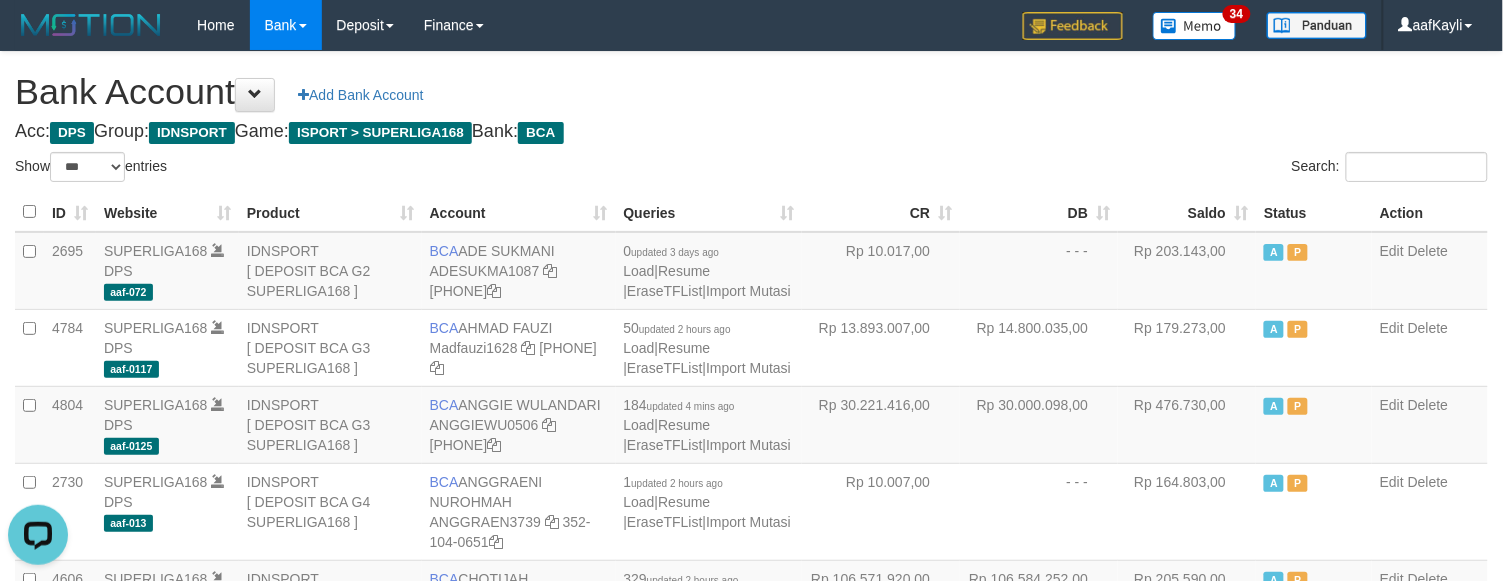 click on "Search:" at bounding box center (1128, 169) 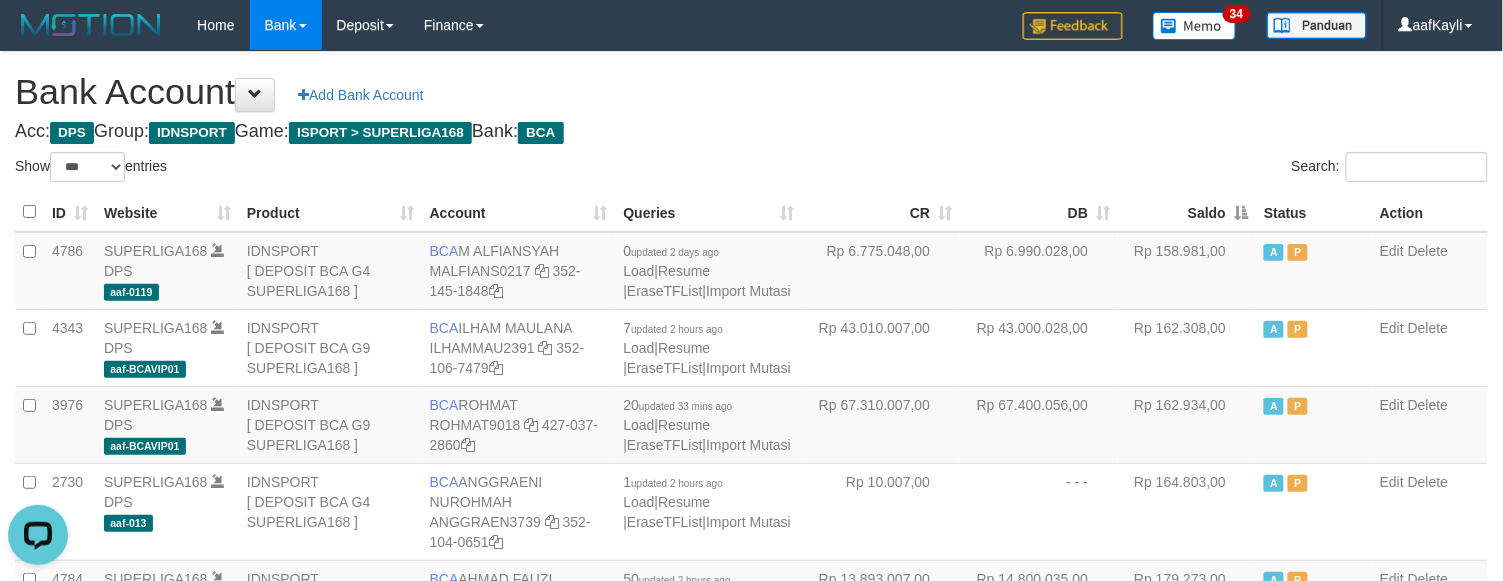 click on "Saldo" at bounding box center [1187, 212] 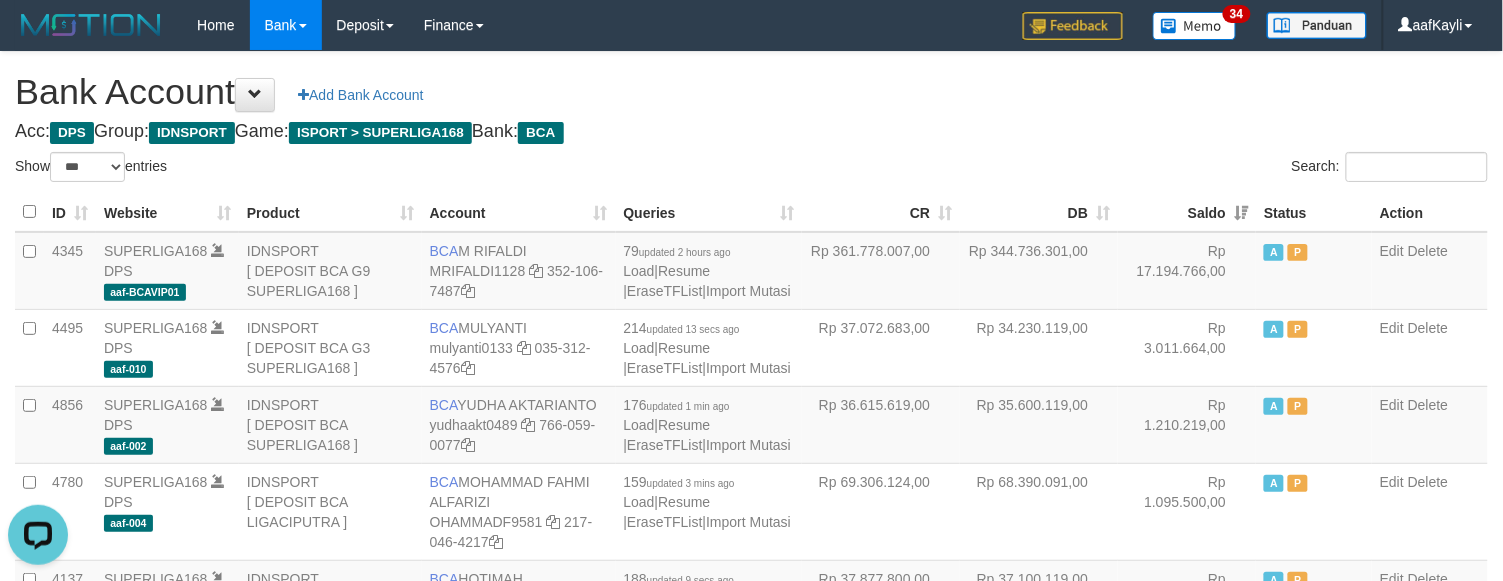 click on "Acc: 										 DPS
Group:   IDNSPORT    		Game:   ISPORT > SUPERLIGA168    		Bank:   BCA" at bounding box center [751, 132] 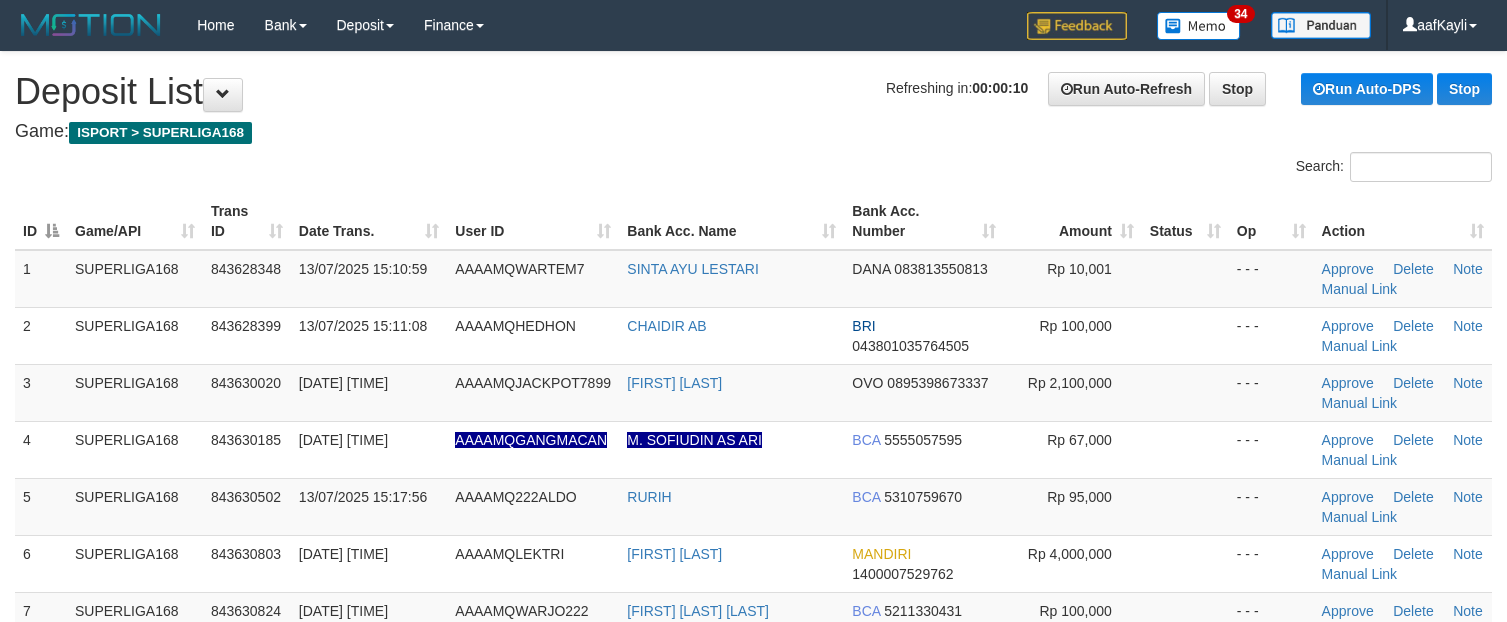 scroll, scrollTop: 0, scrollLeft: 0, axis: both 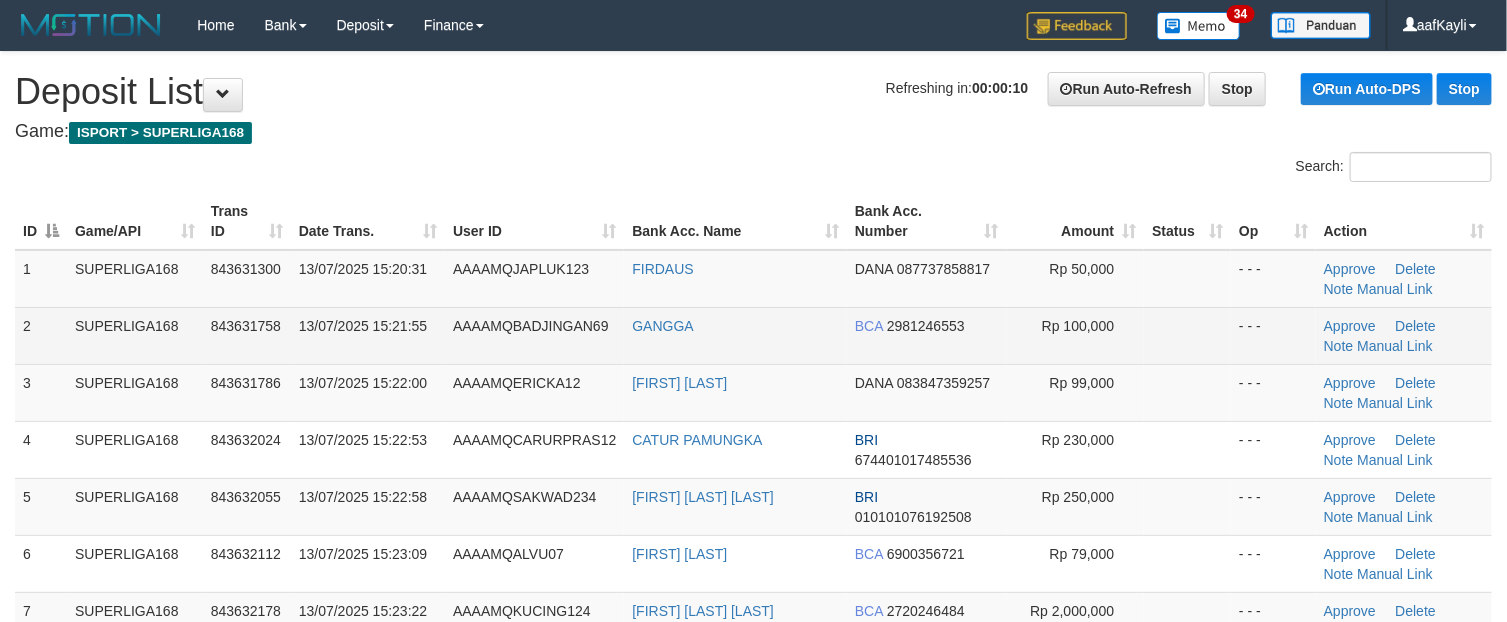 click on "- - -" at bounding box center (1273, 335) 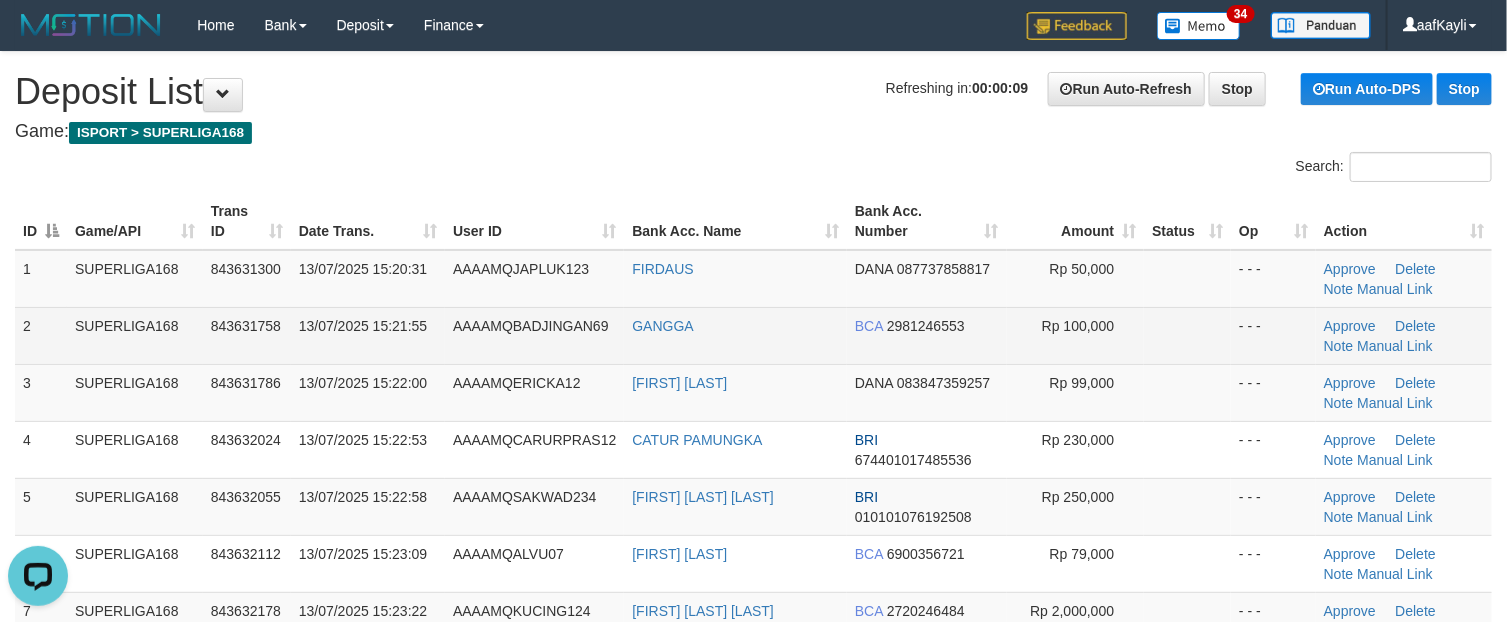 scroll, scrollTop: 0, scrollLeft: 0, axis: both 